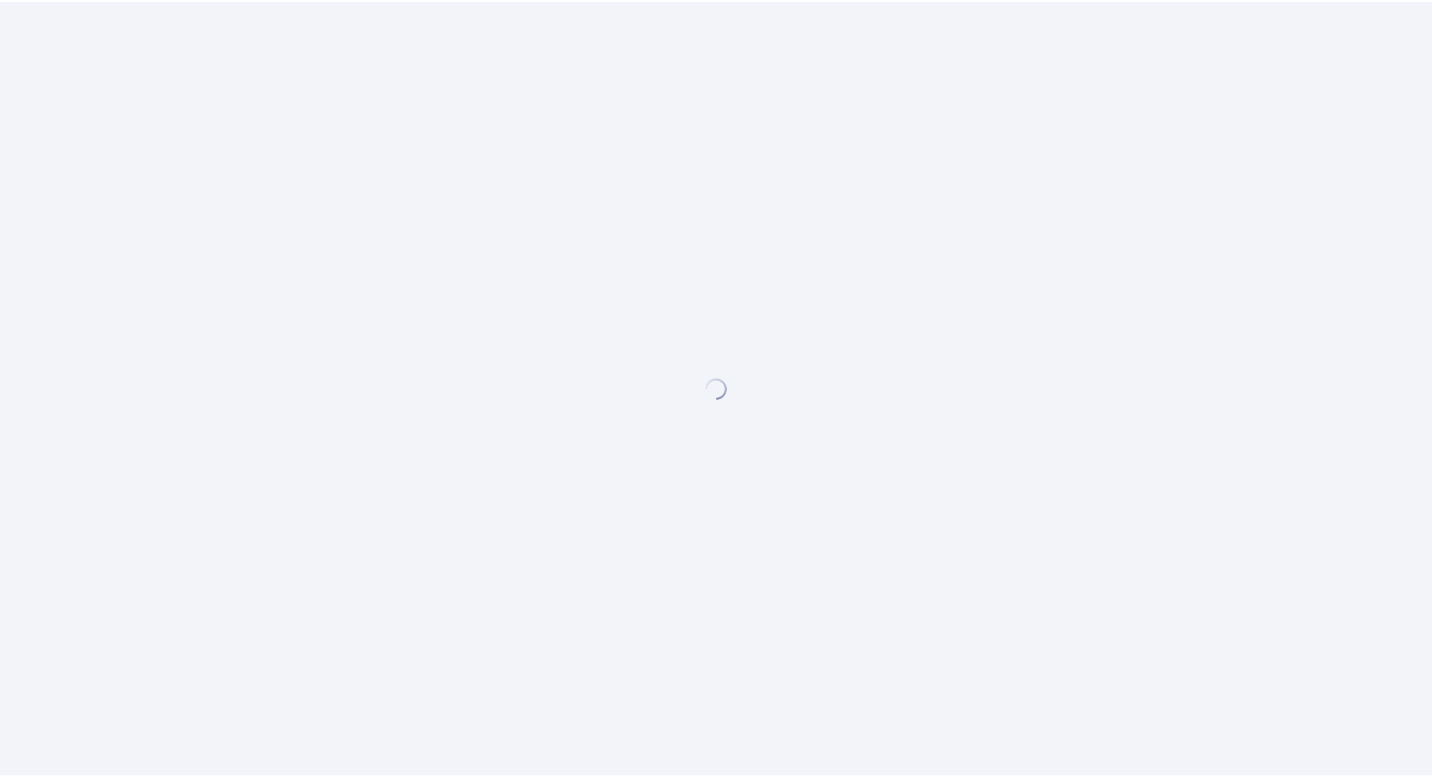 scroll, scrollTop: 0, scrollLeft: 0, axis: both 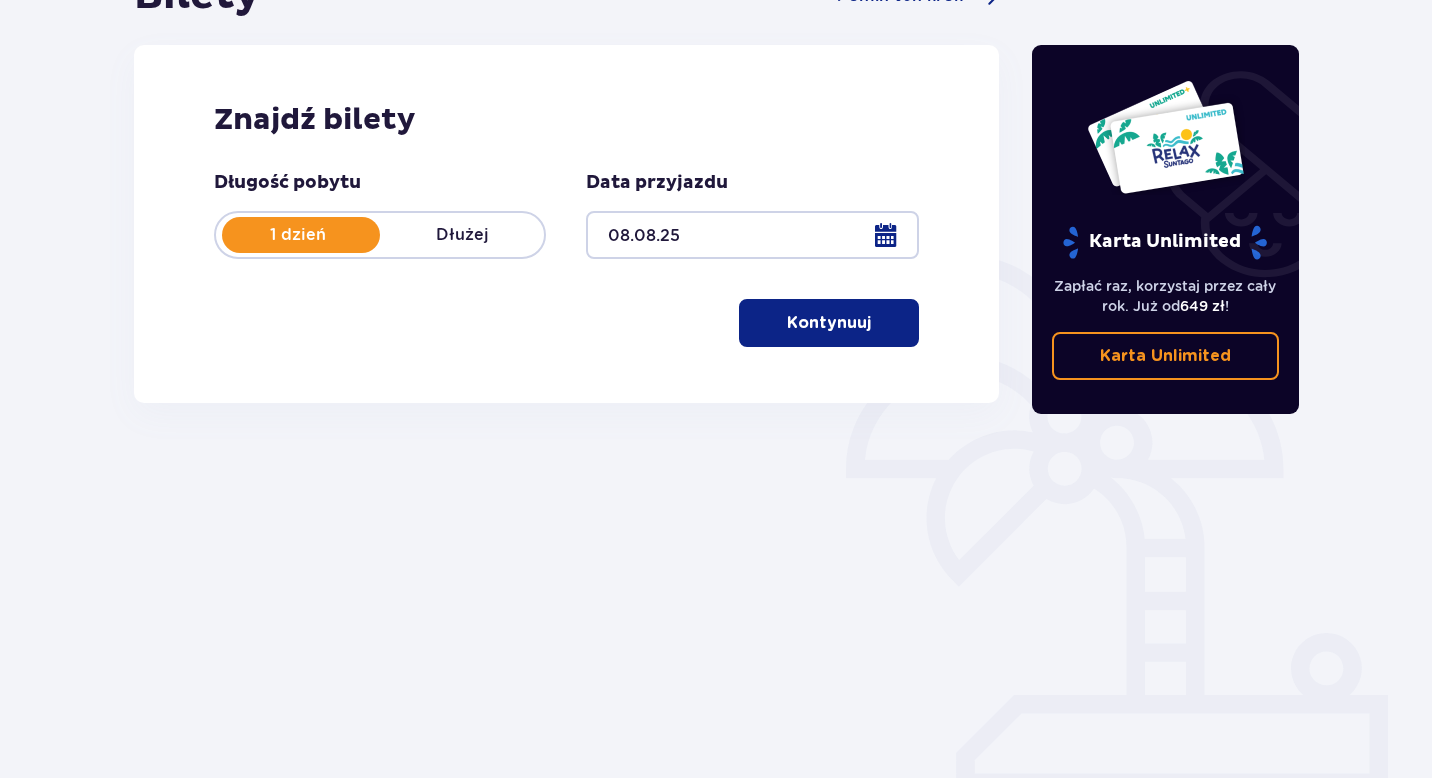 click on "Kontynuuj" at bounding box center (829, 323) 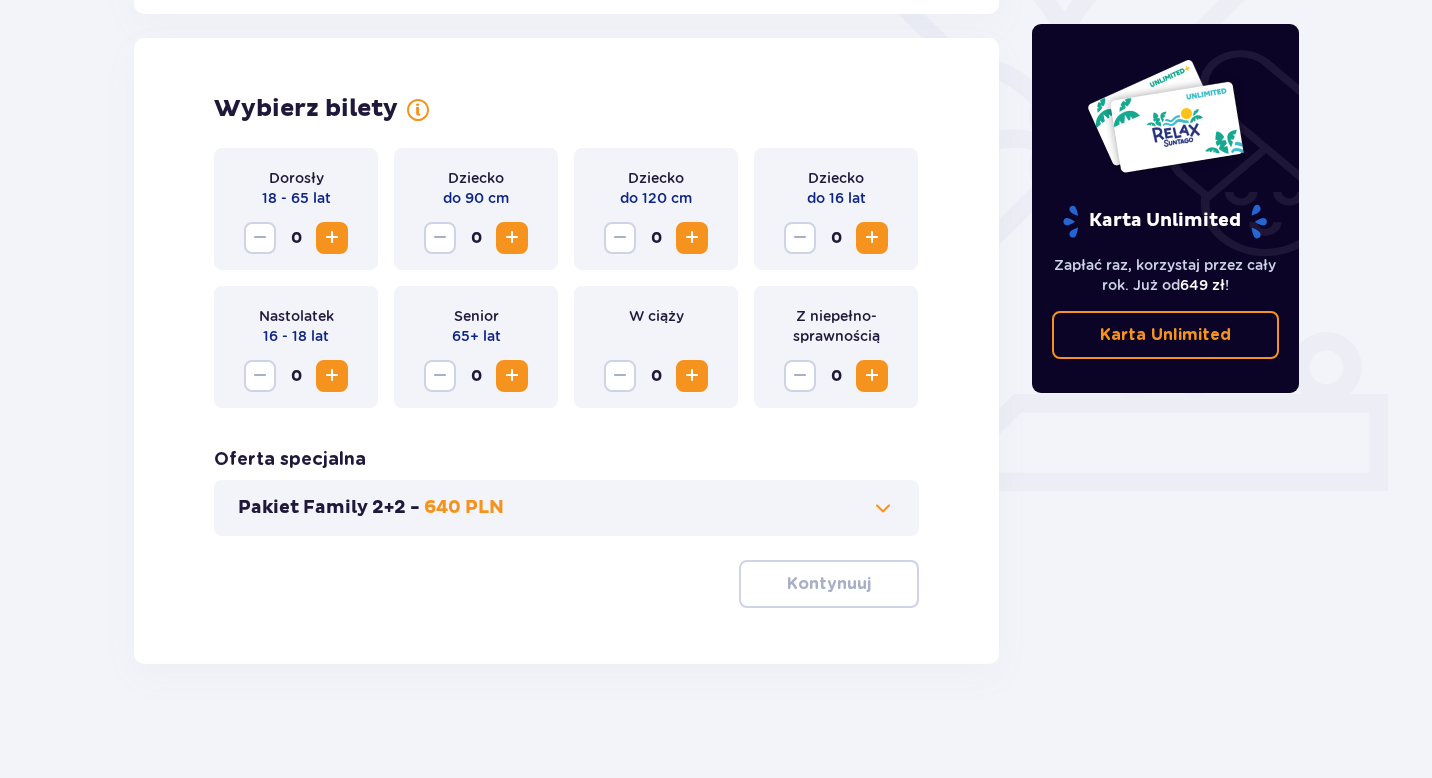 scroll, scrollTop: 548, scrollLeft: 0, axis: vertical 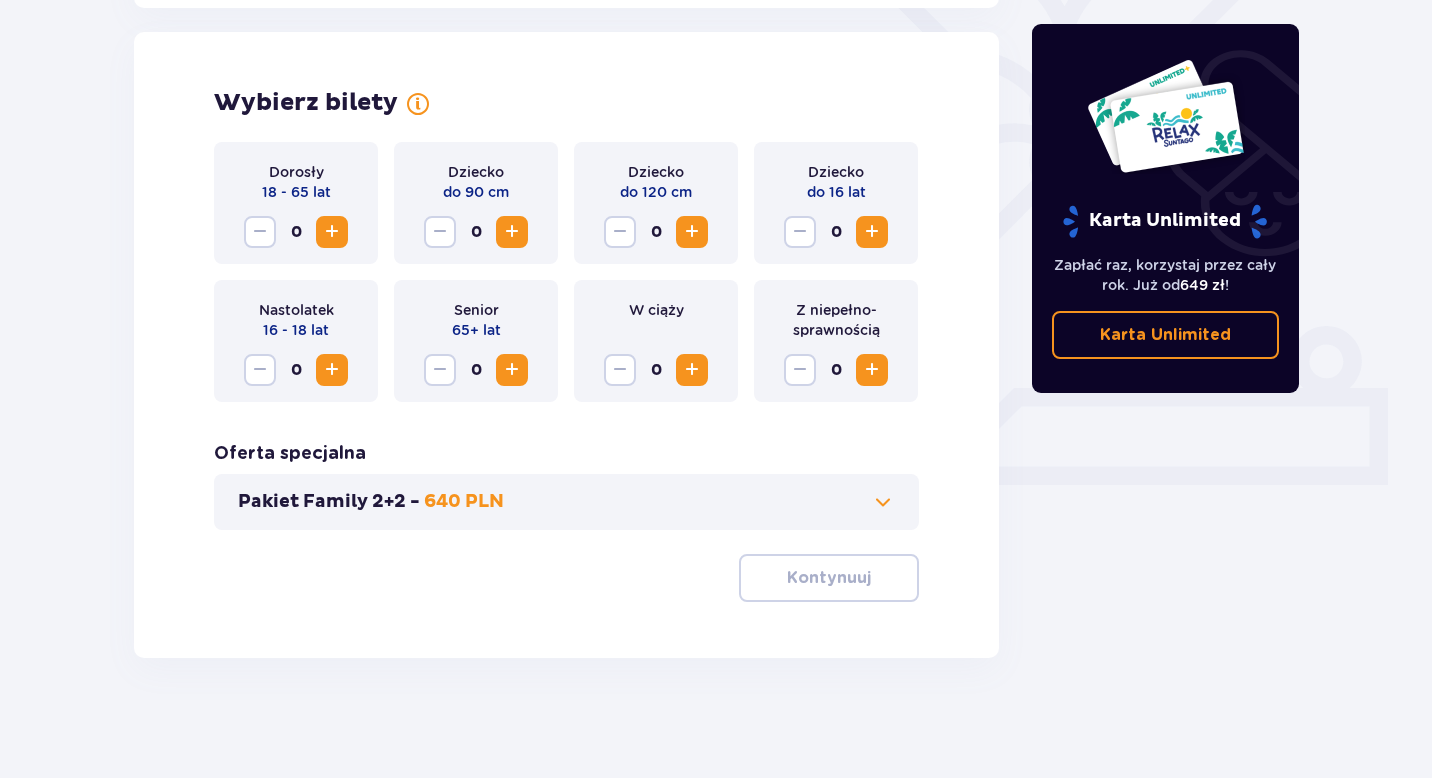 click at bounding box center [512, 232] 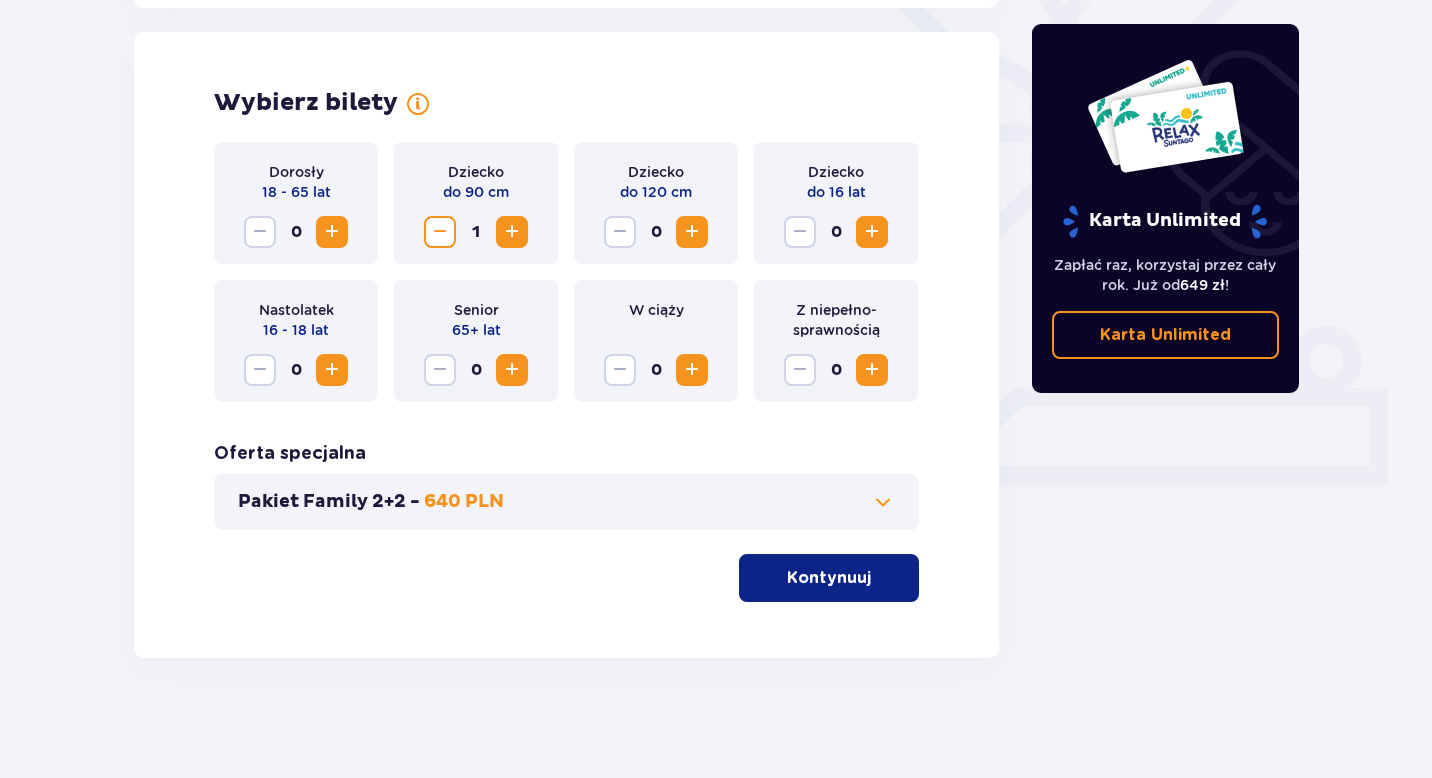 click at bounding box center (332, 232) 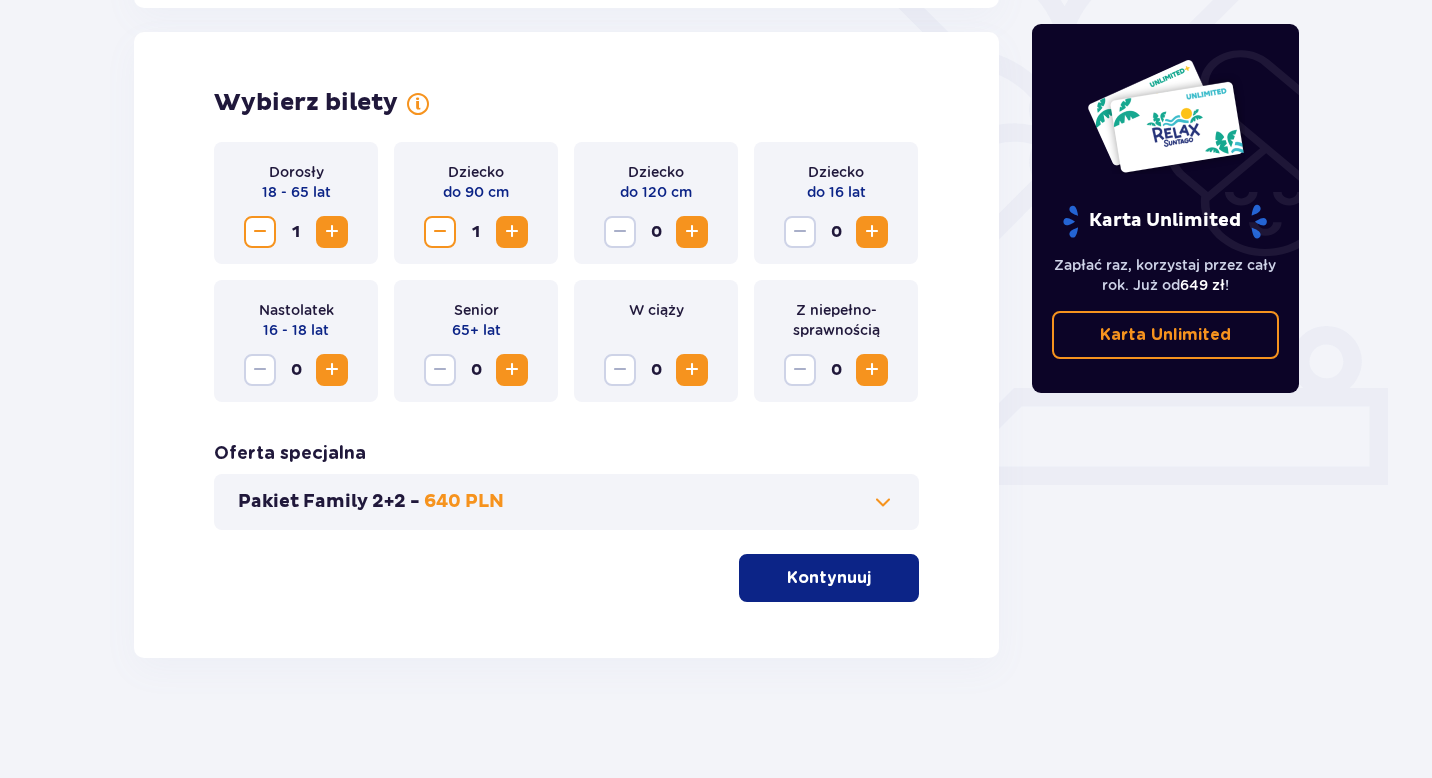 click at bounding box center (332, 232) 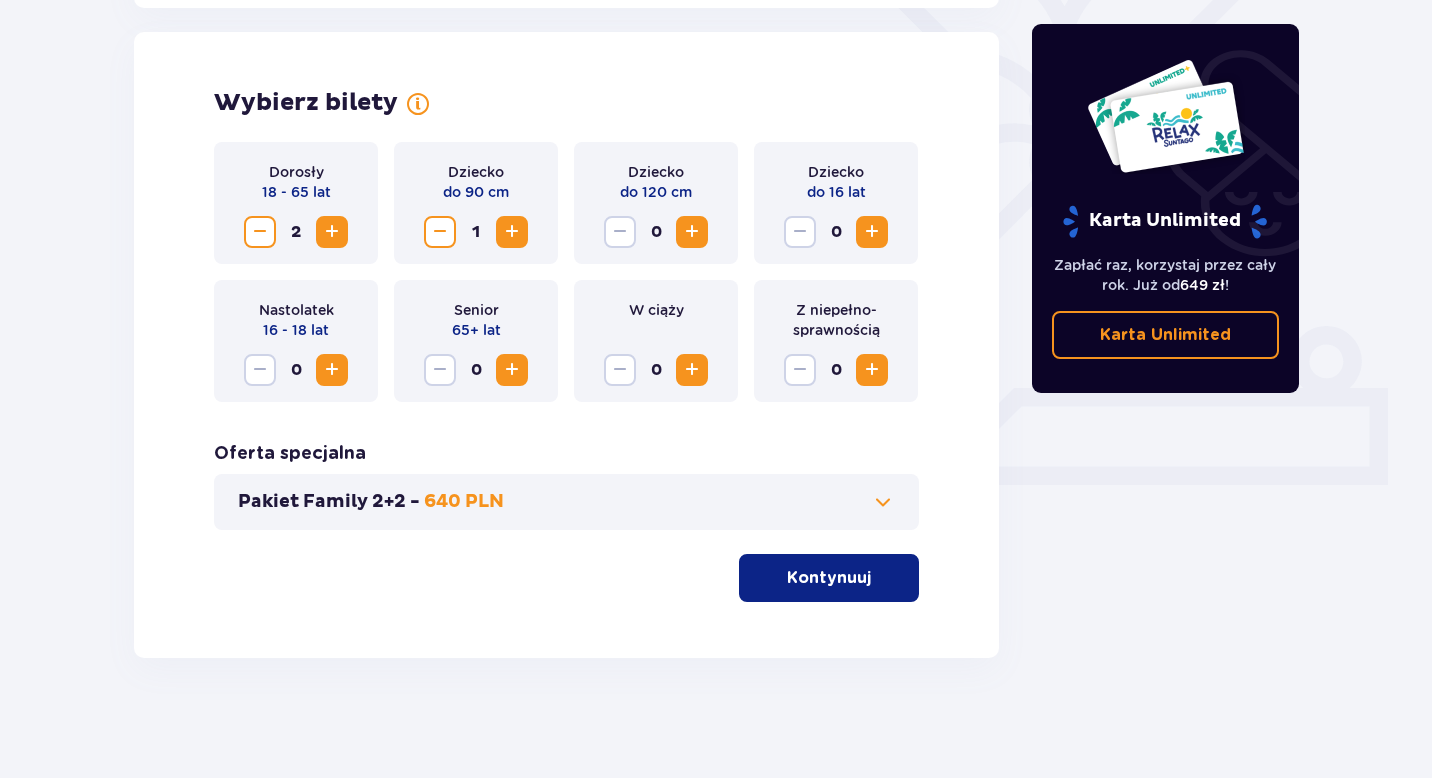 click on "Kontynuuj" at bounding box center (829, 578) 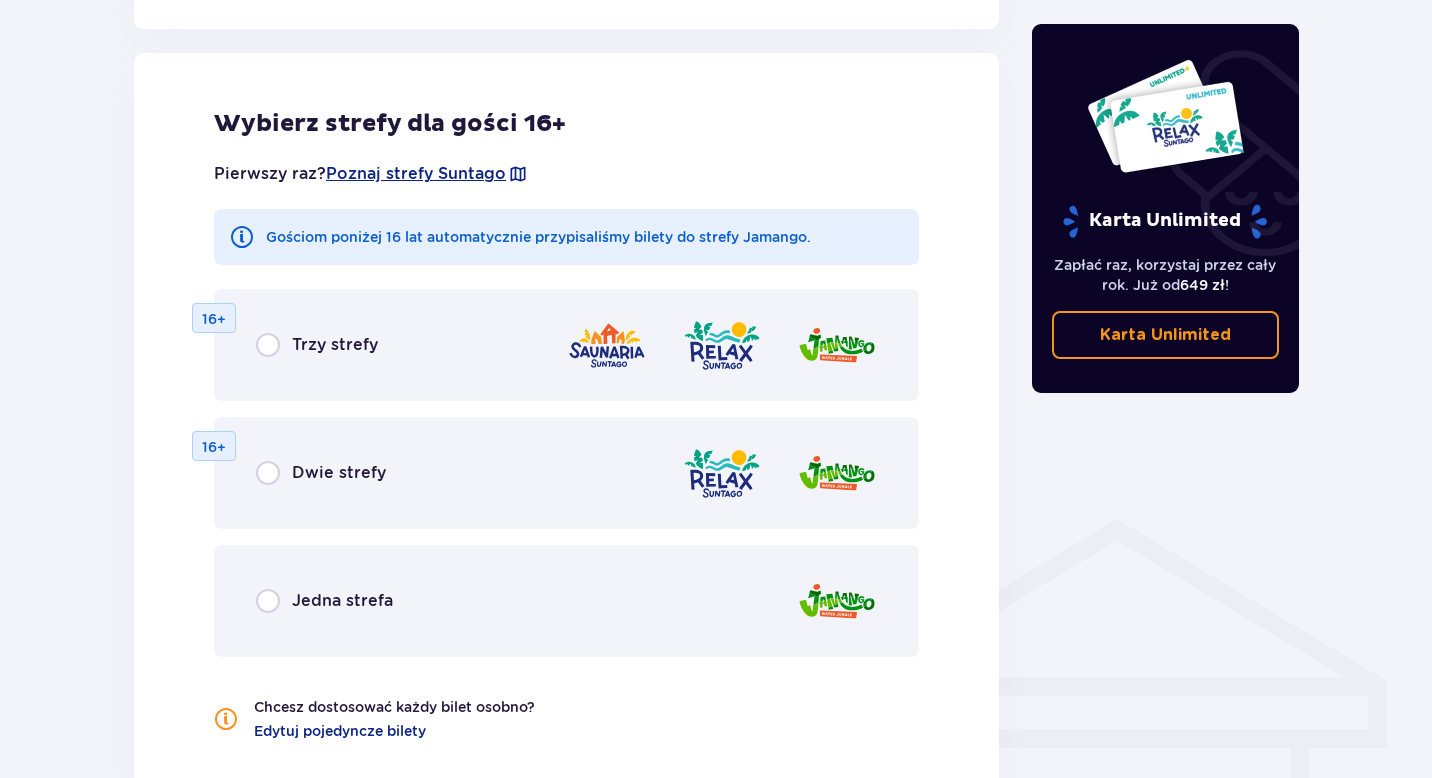 scroll, scrollTop: 1110, scrollLeft: 0, axis: vertical 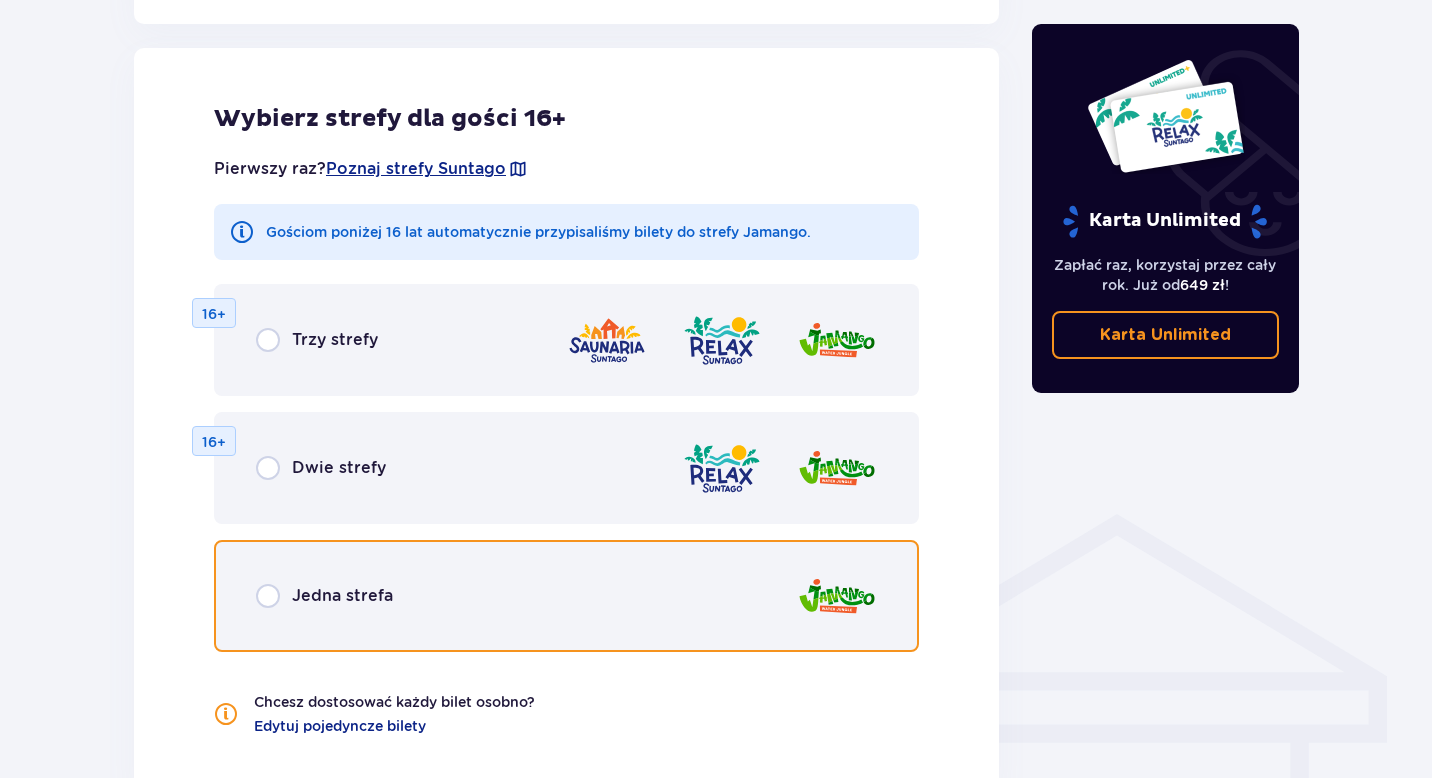 click at bounding box center (268, 596) 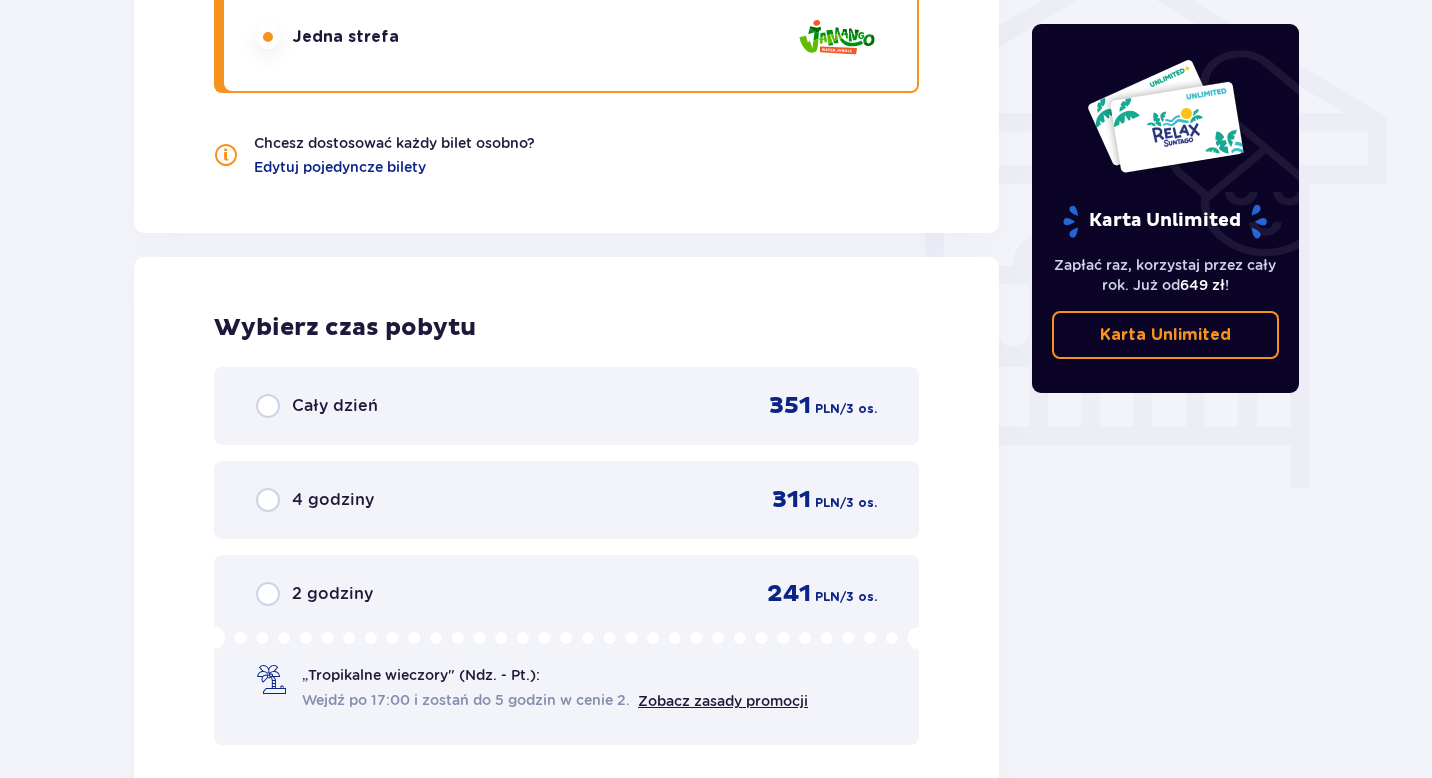 scroll, scrollTop: 1698, scrollLeft: 0, axis: vertical 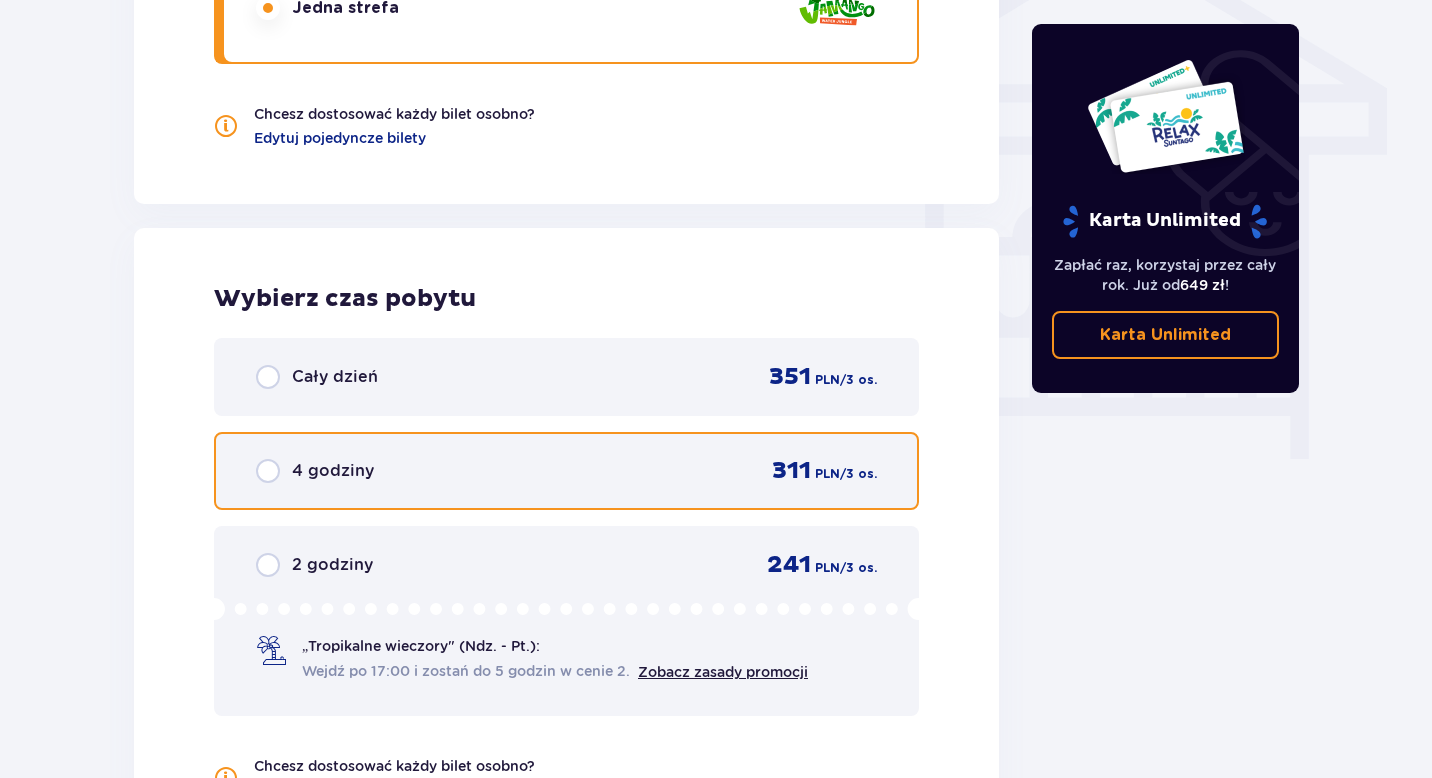 click at bounding box center (268, 471) 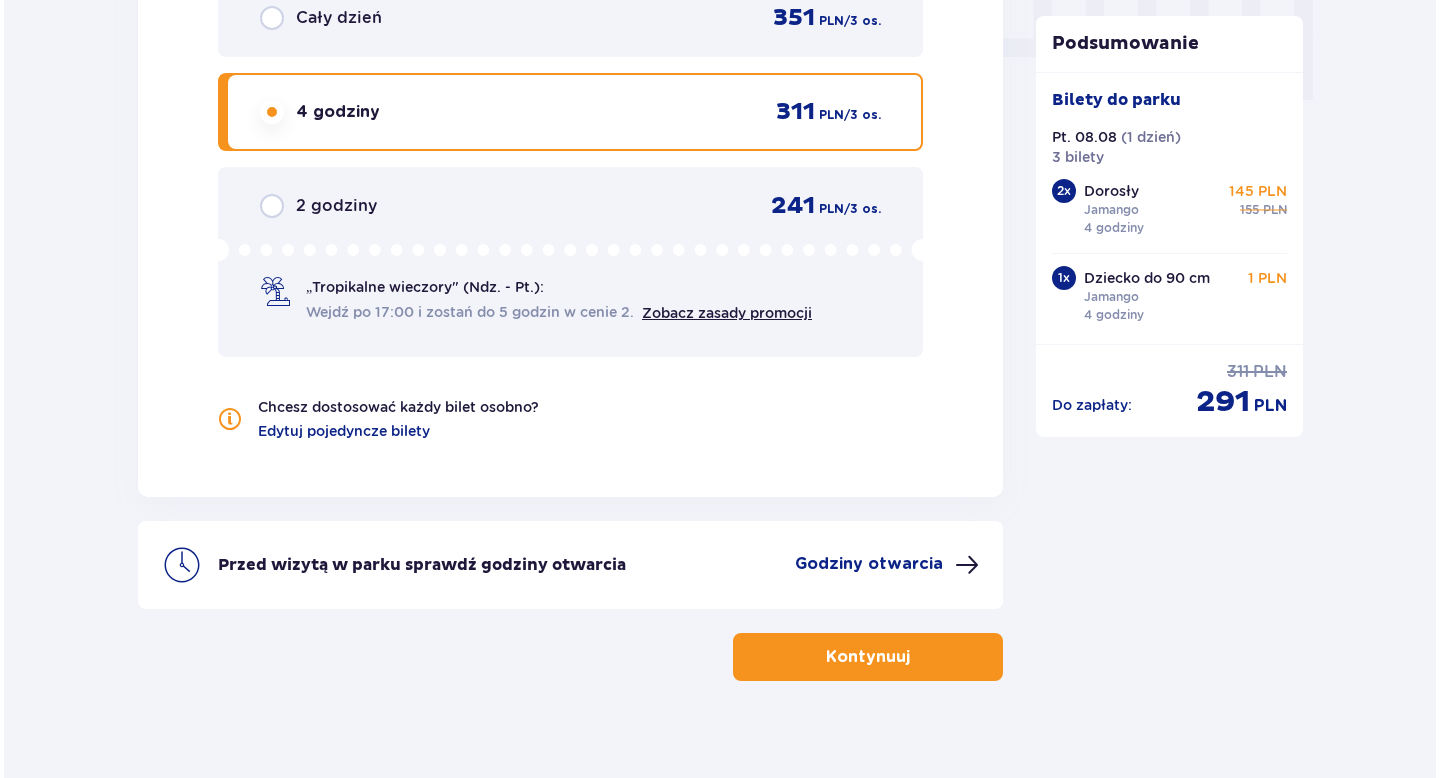 scroll, scrollTop: 2067, scrollLeft: 0, axis: vertical 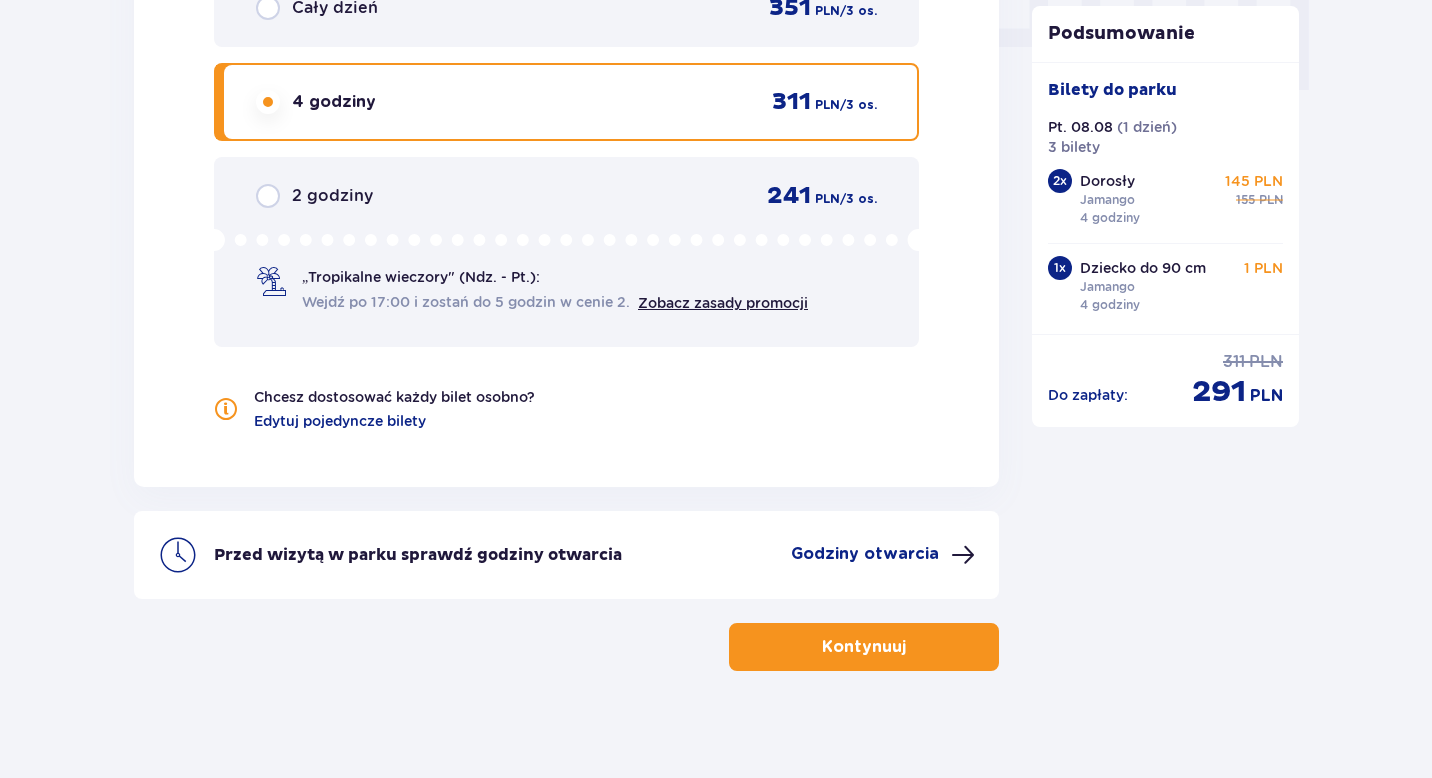 click on "Godziny otwarcia" at bounding box center (865, 554) 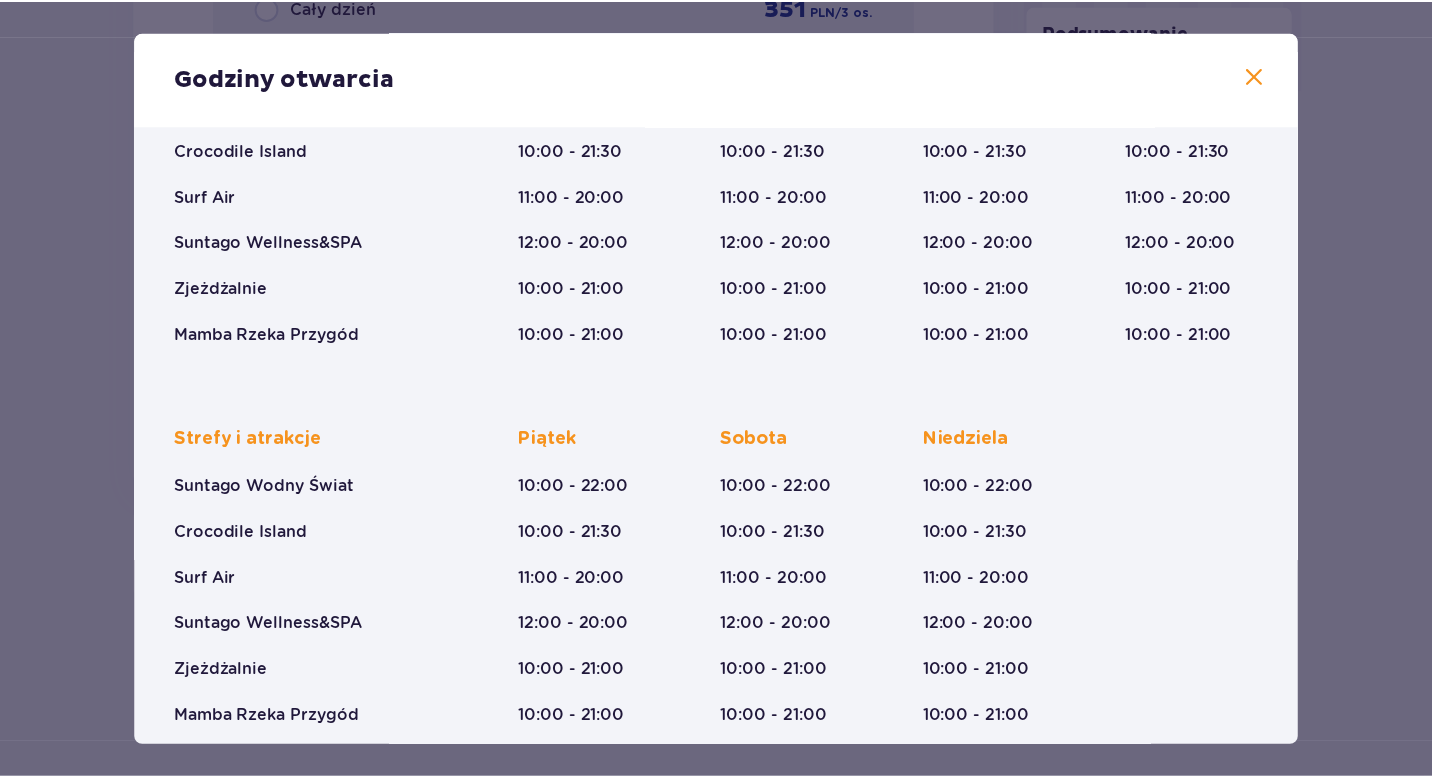 scroll, scrollTop: 260, scrollLeft: 0, axis: vertical 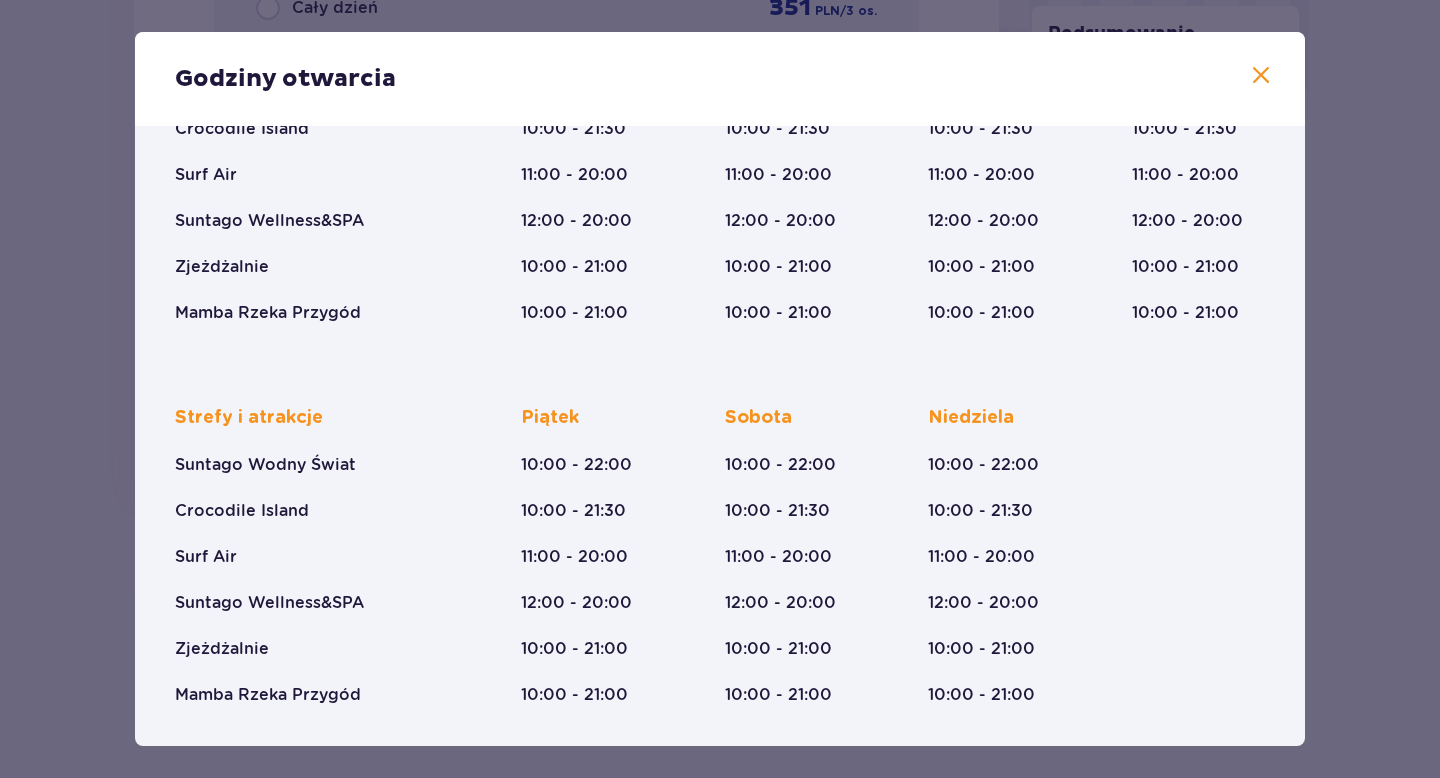 click at bounding box center (1261, 76) 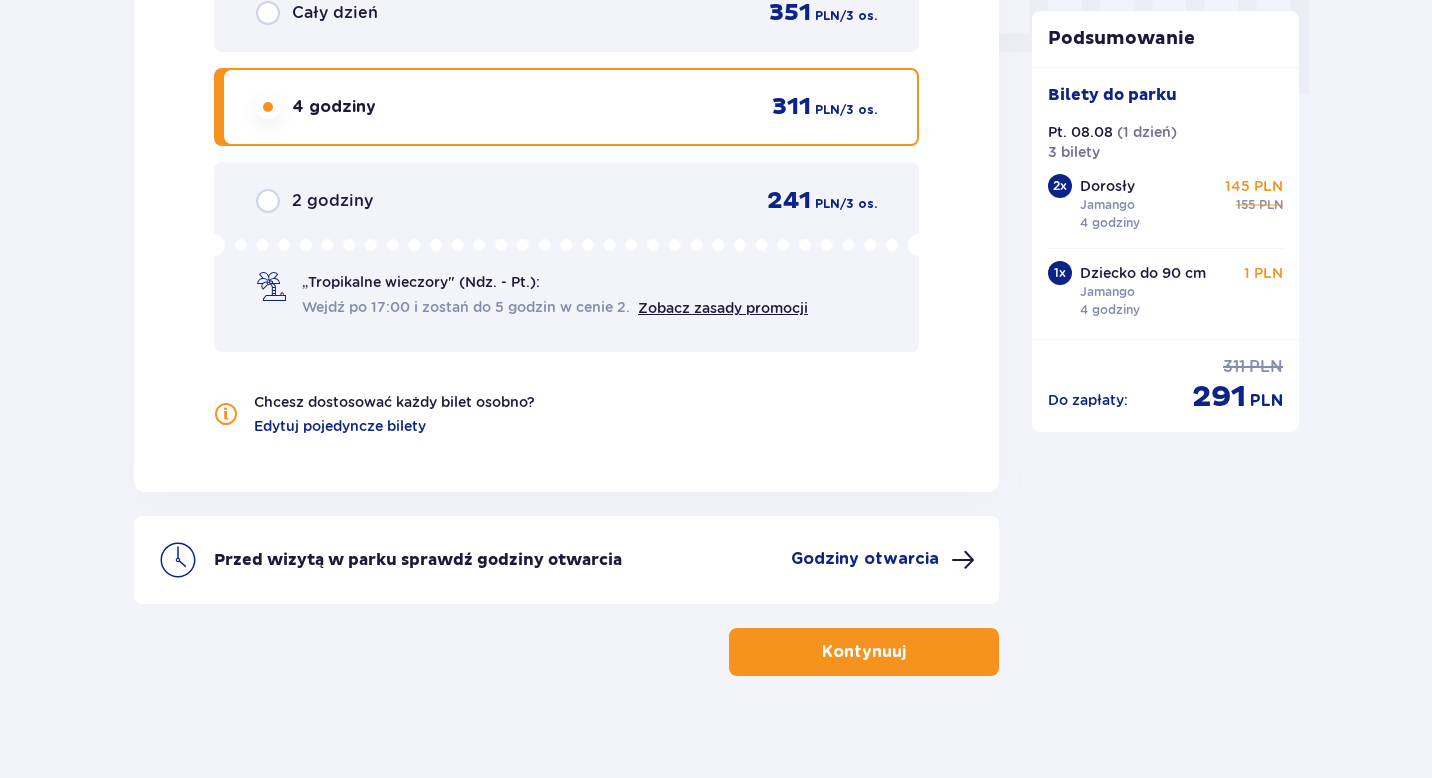 scroll, scrollTop: 2080, scrollLeft: 0, axis: vertical 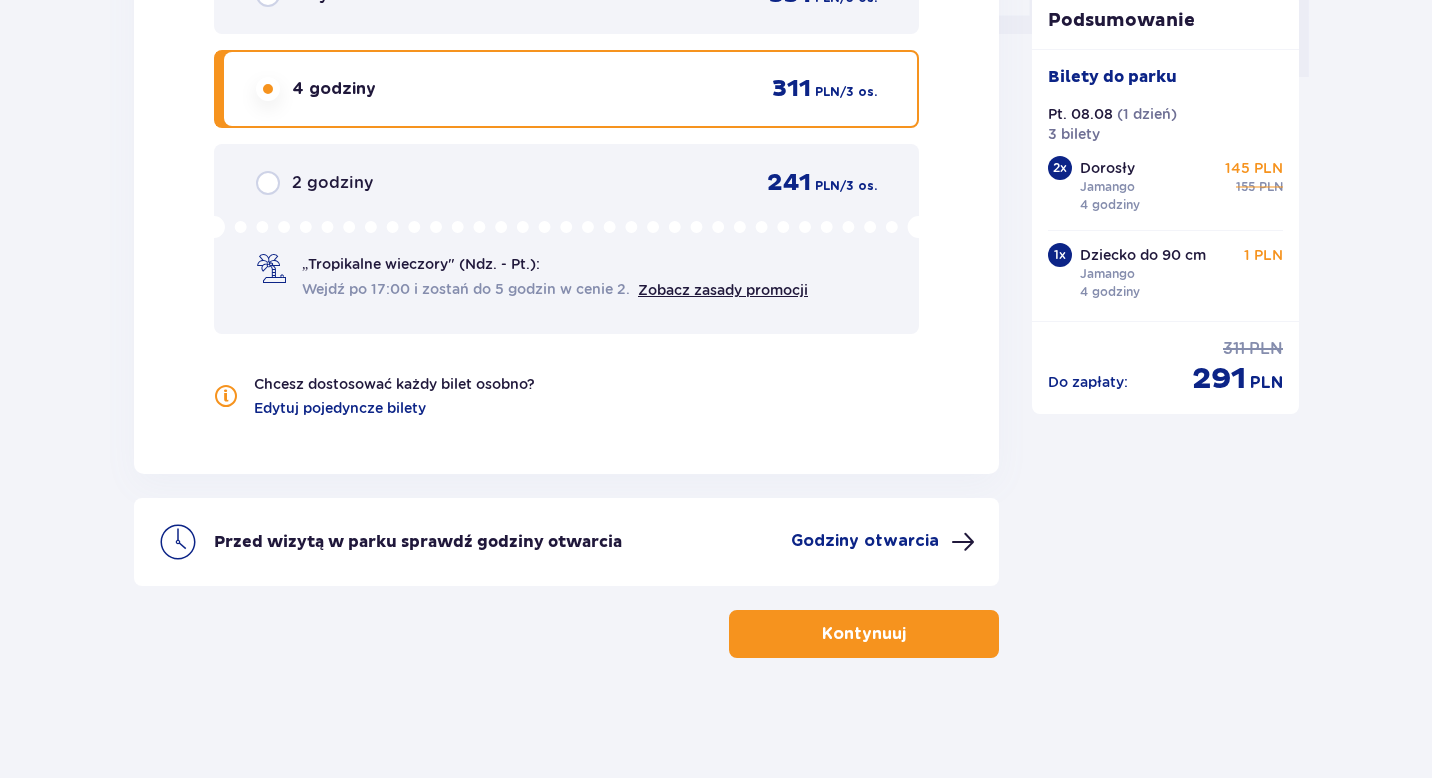 click on "Kontynuuj" at bounding box center (864, 634) 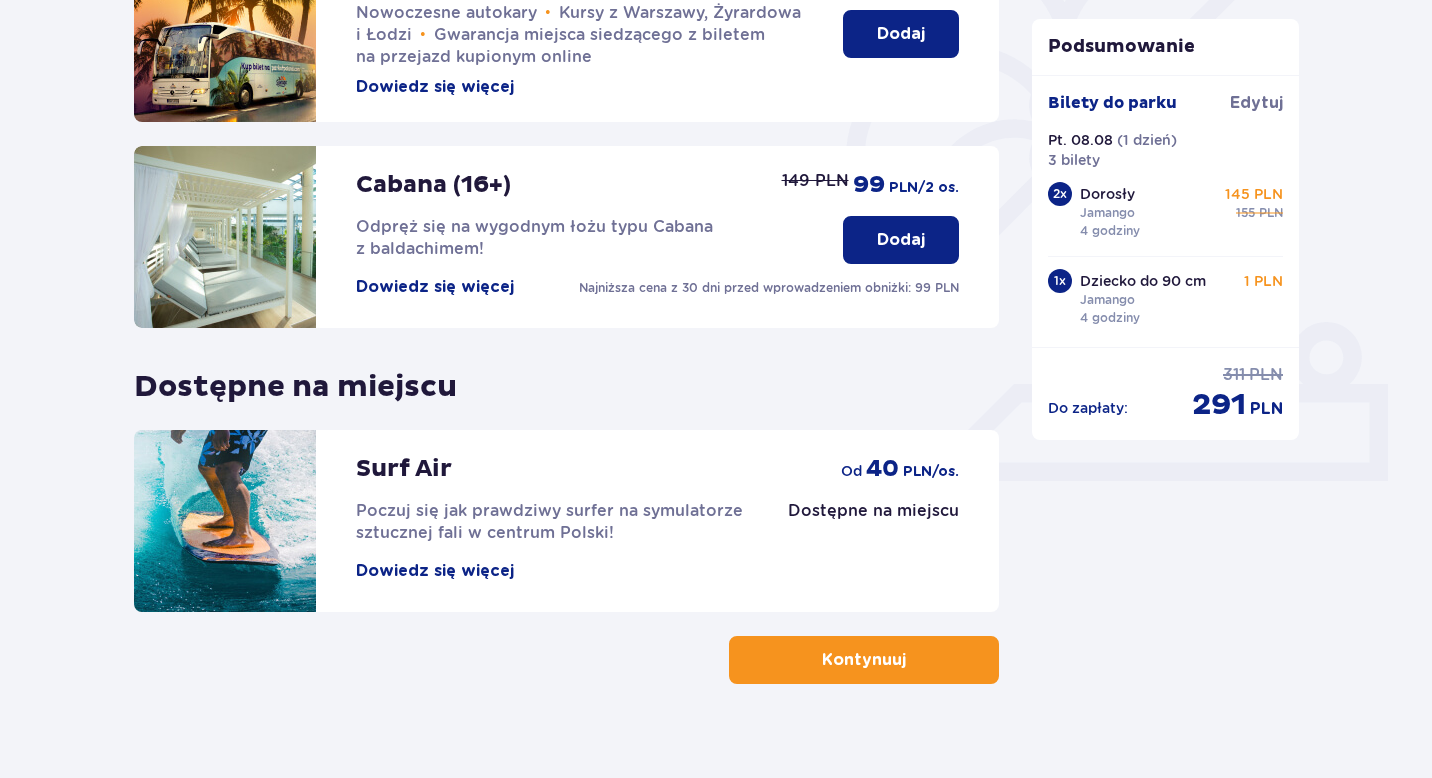scroll, scrollTop: 578, scrollLeft: 0, axis: vertical 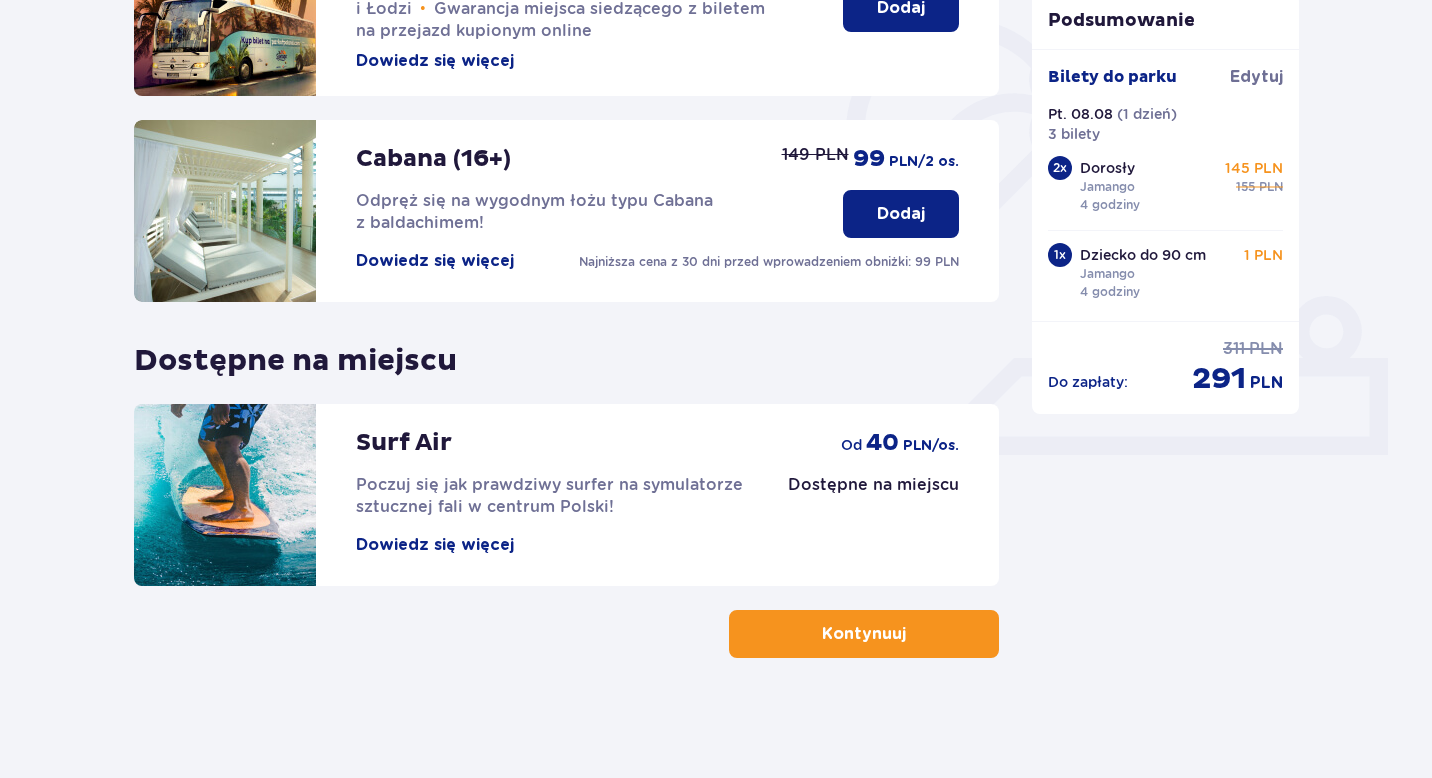 click on "Kontynuuj" at bounding box center [864, 634] 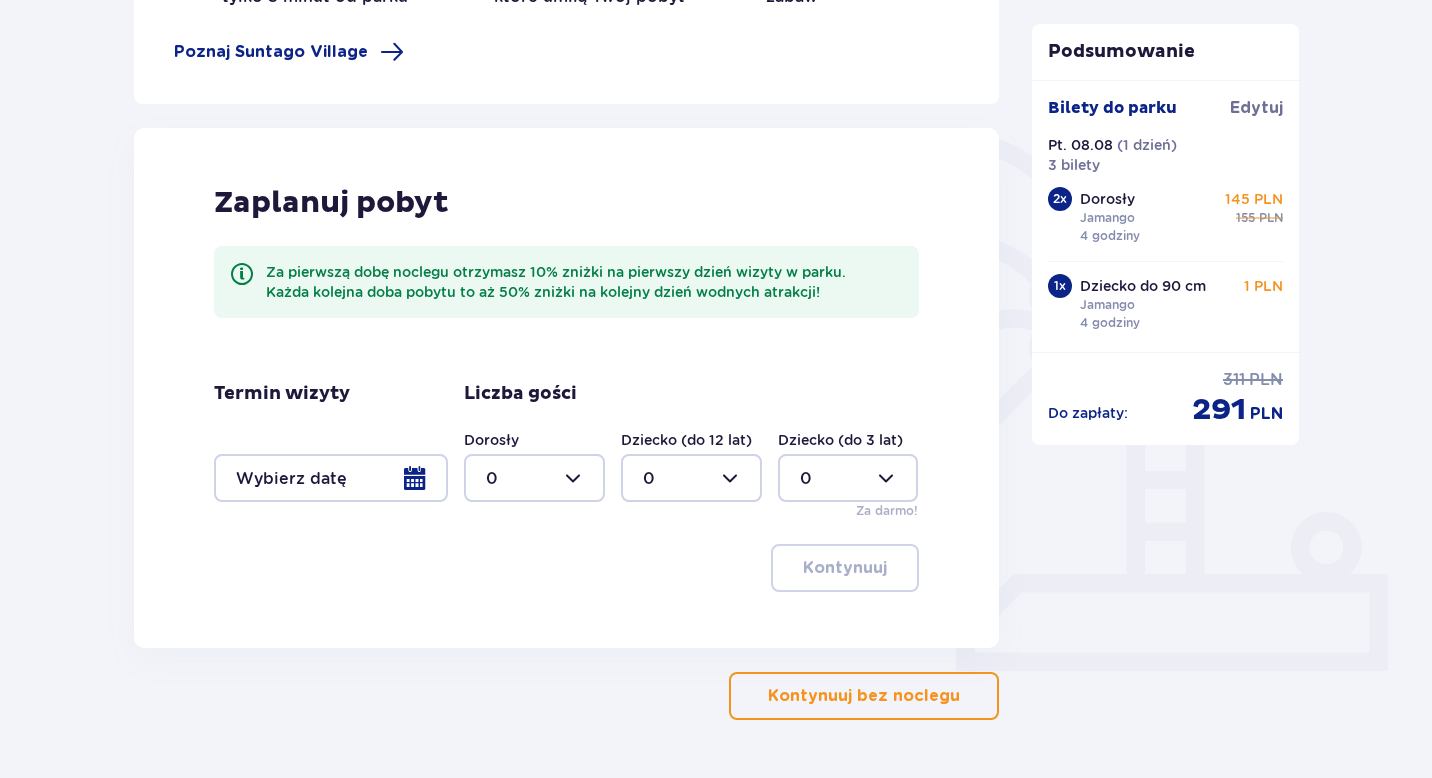 scroll, scrollTop: 365, scrollLeft: 0, axis: vertical 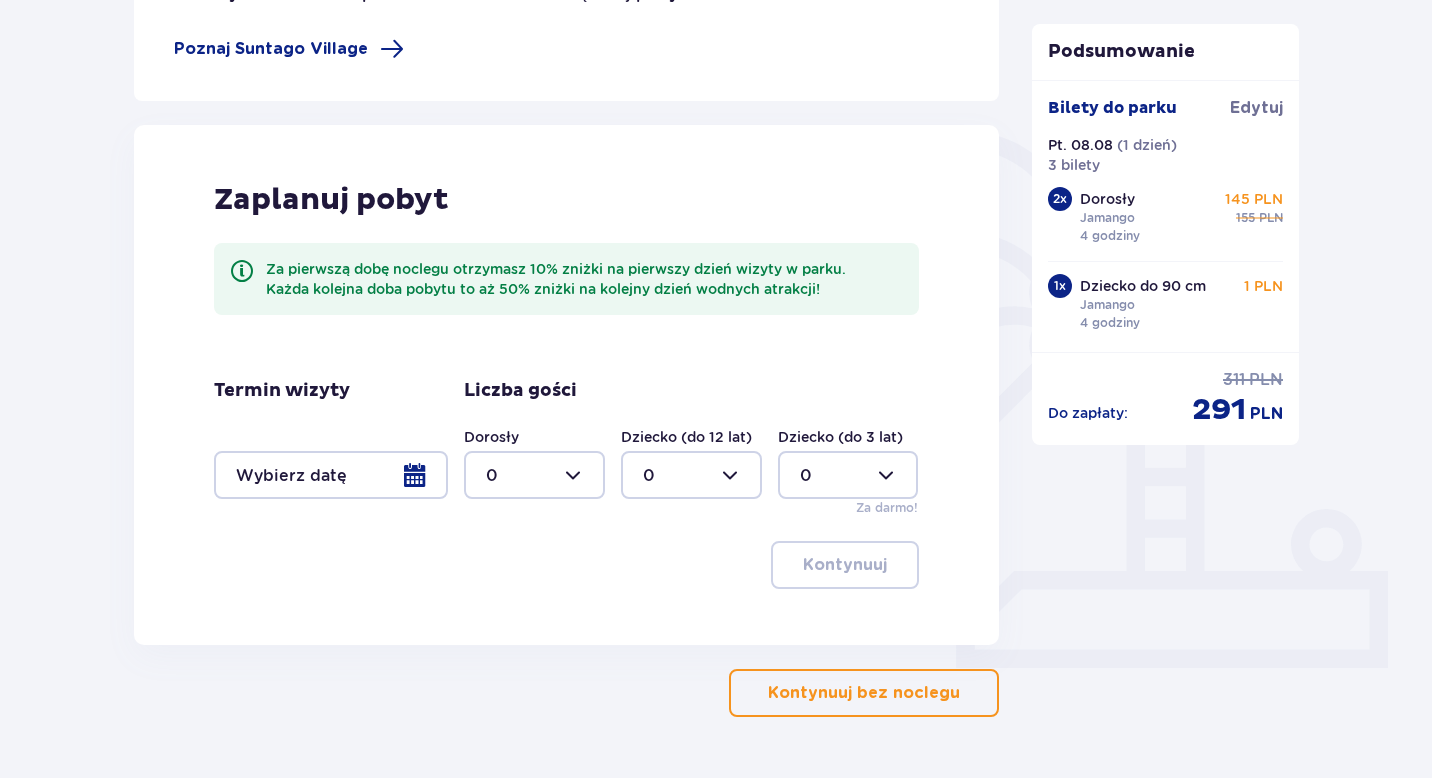 click at bounding box center [331, 475] 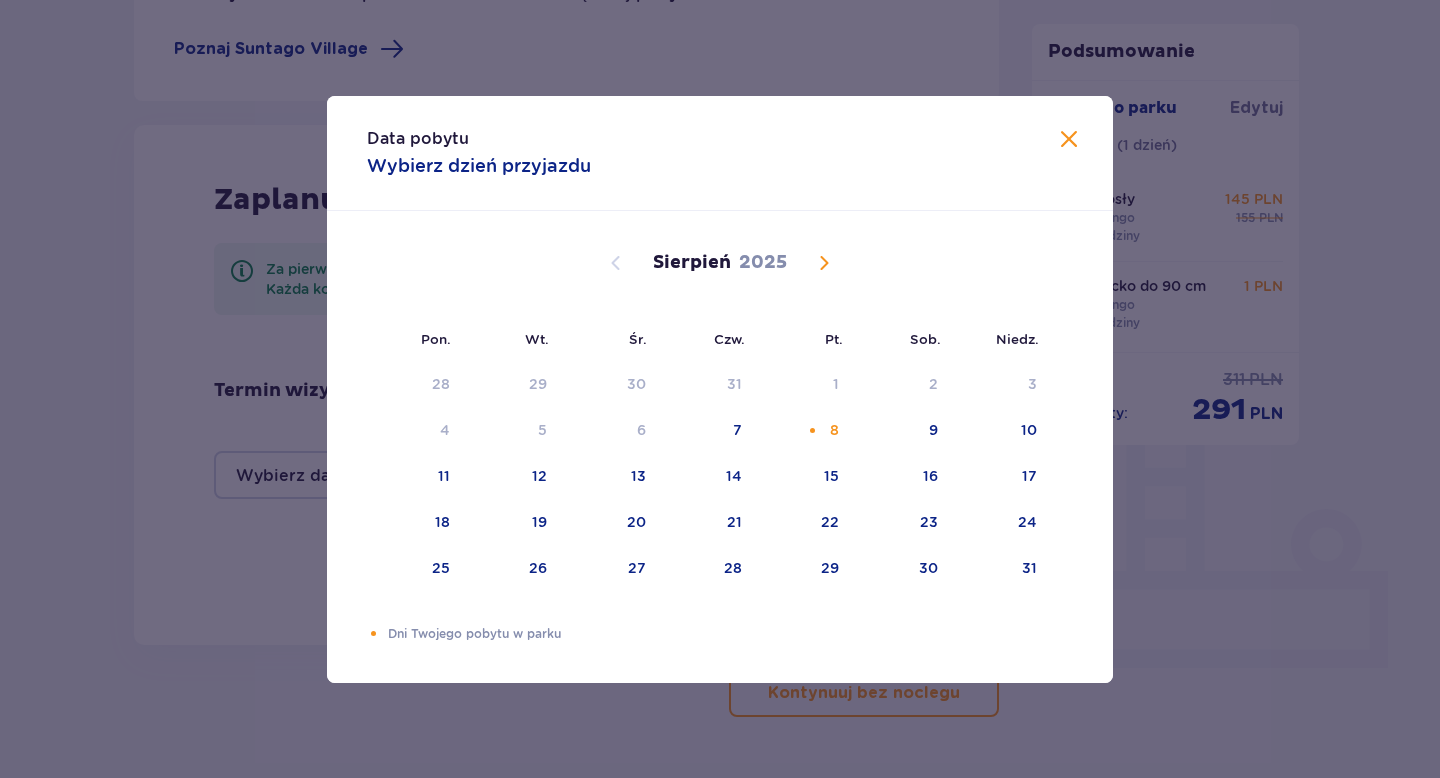 click at bounding box center [1069, 140] 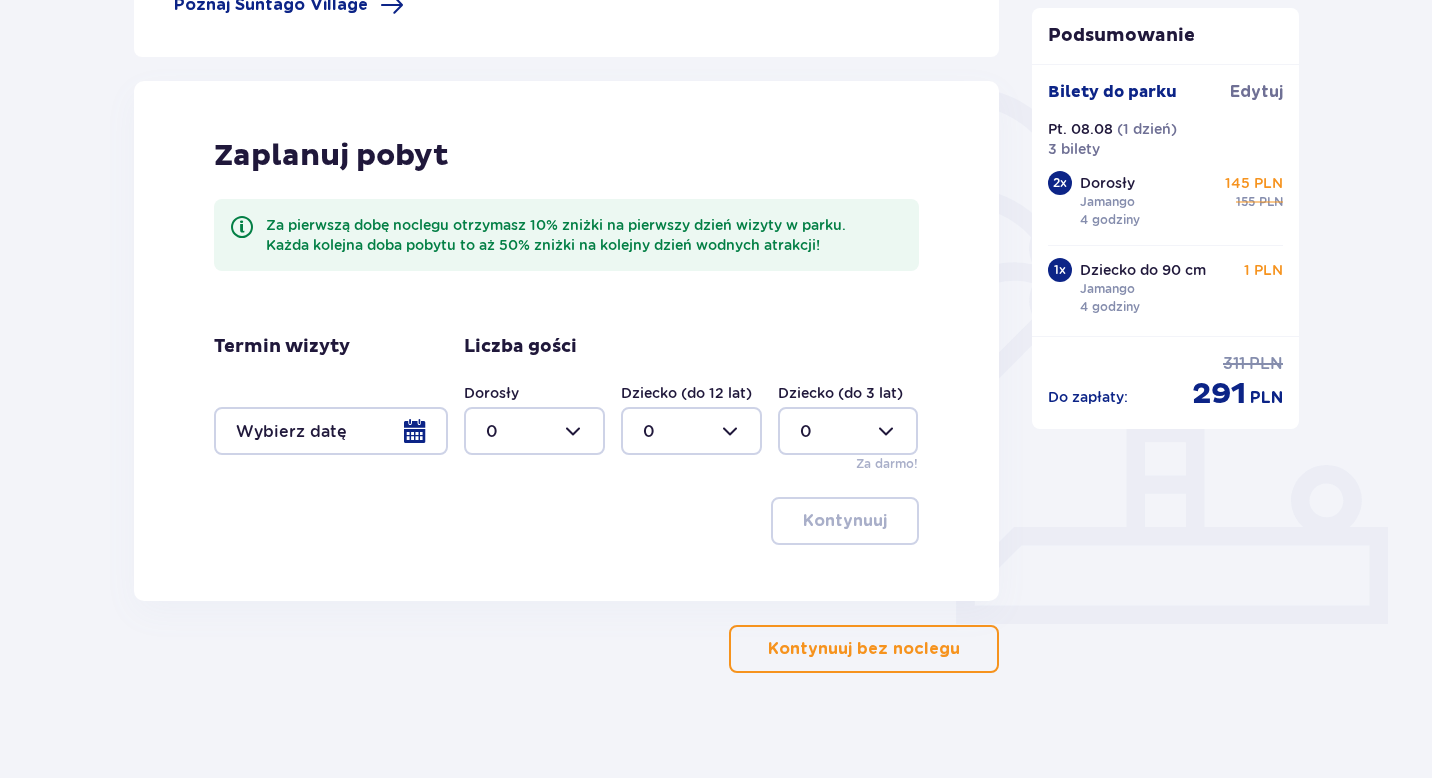 scroll, scrollTop: 412, scrollLeft: 0, axis: vertical 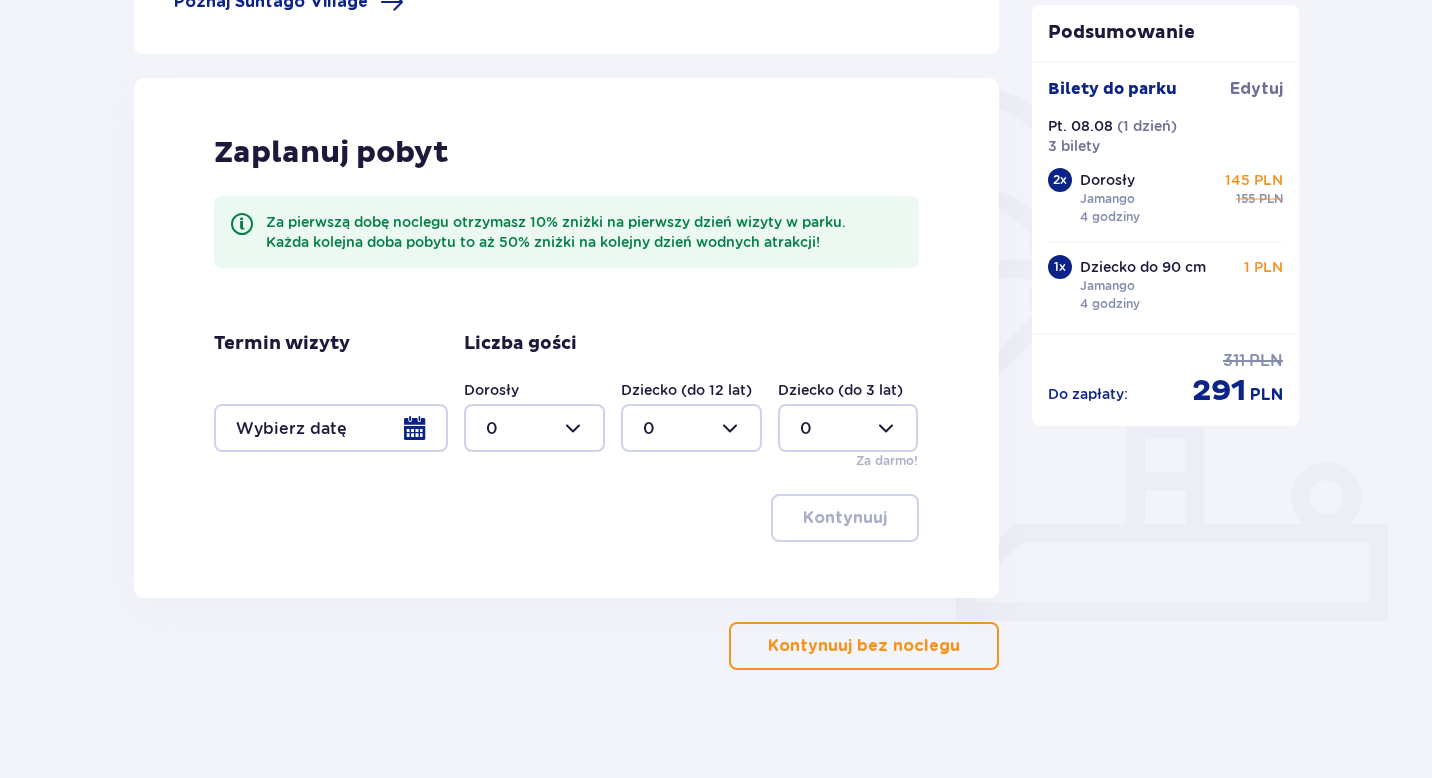 click on "Kontynuuj bez noclegu" at bounding box center [864, 646] 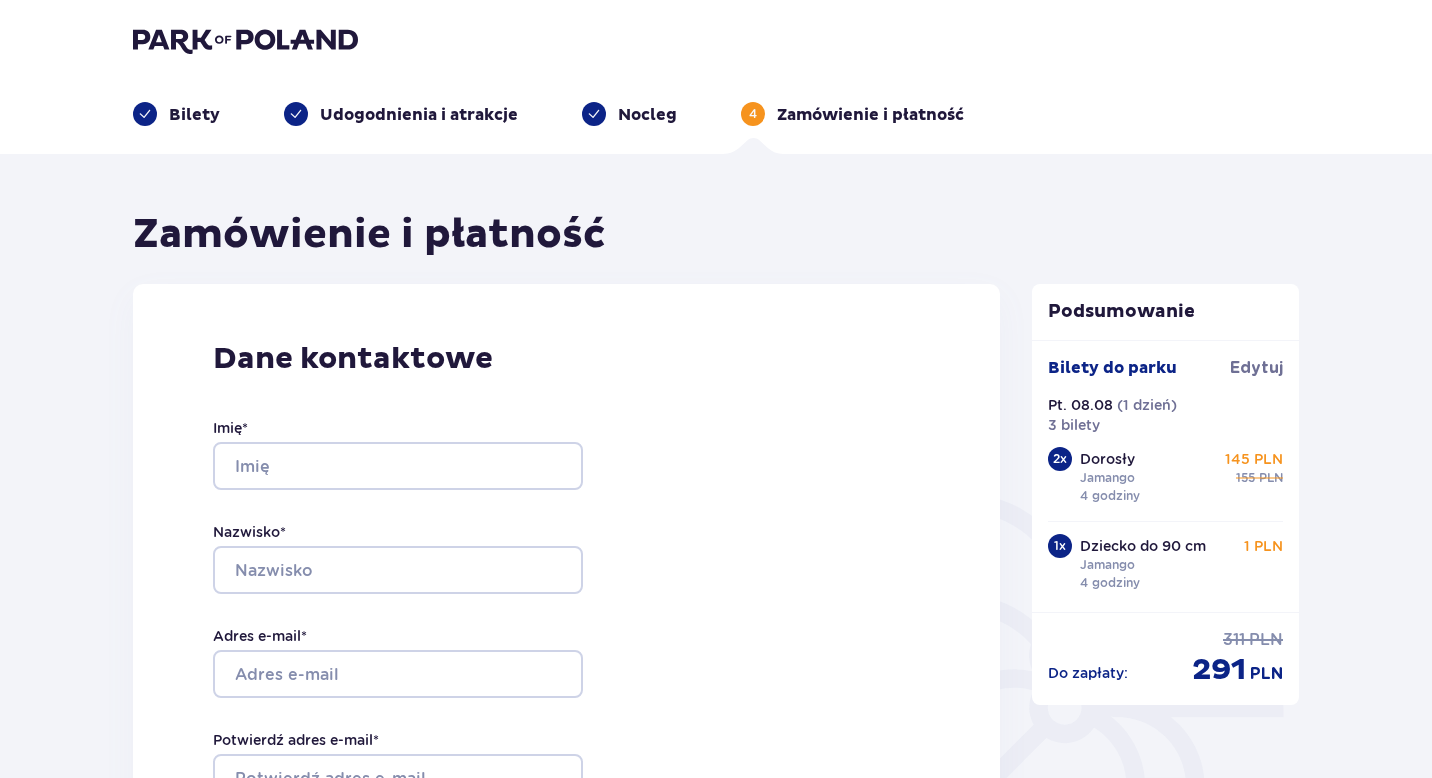 scroll, scrollTop: 0, scrollLeft: 0, axis: both 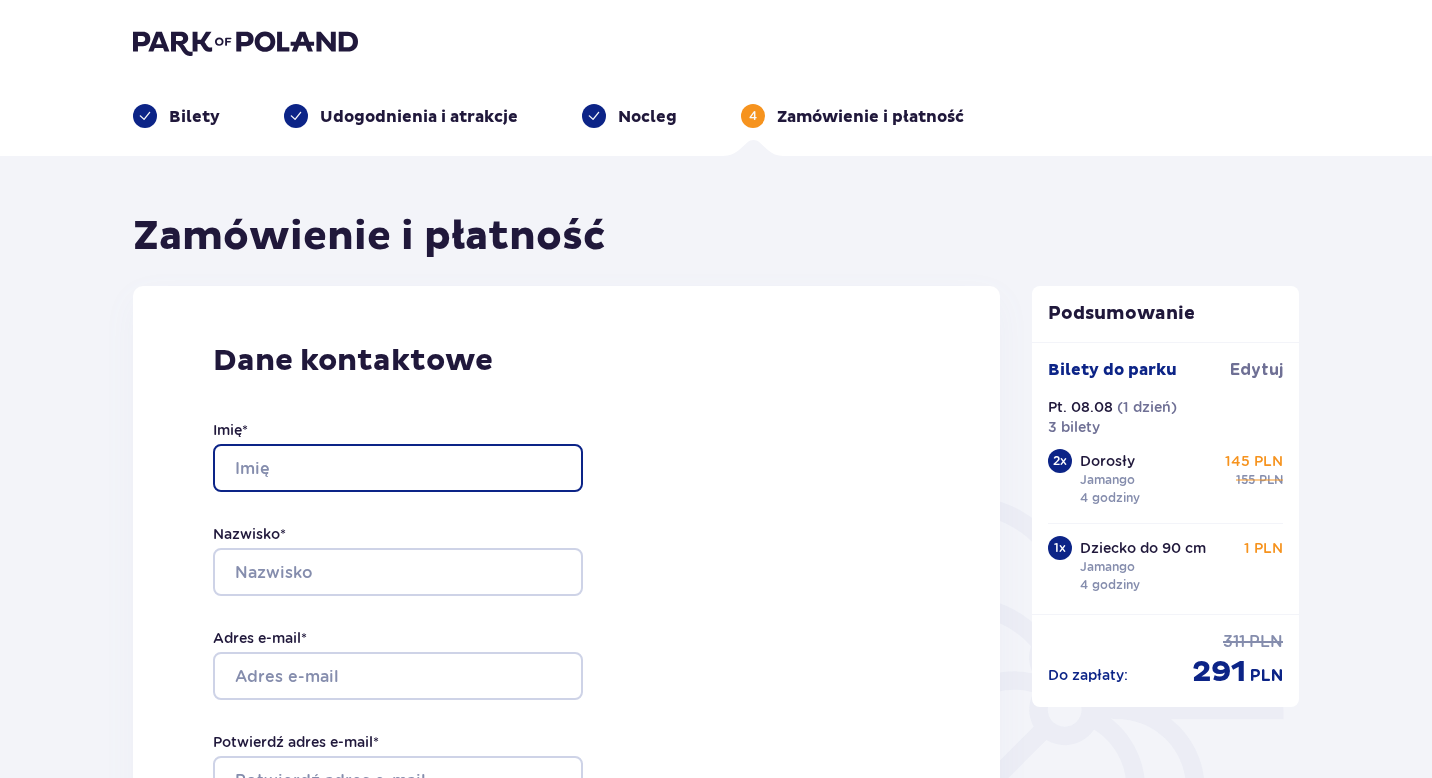 click on "Imię *" at bounding box center (398, 468) 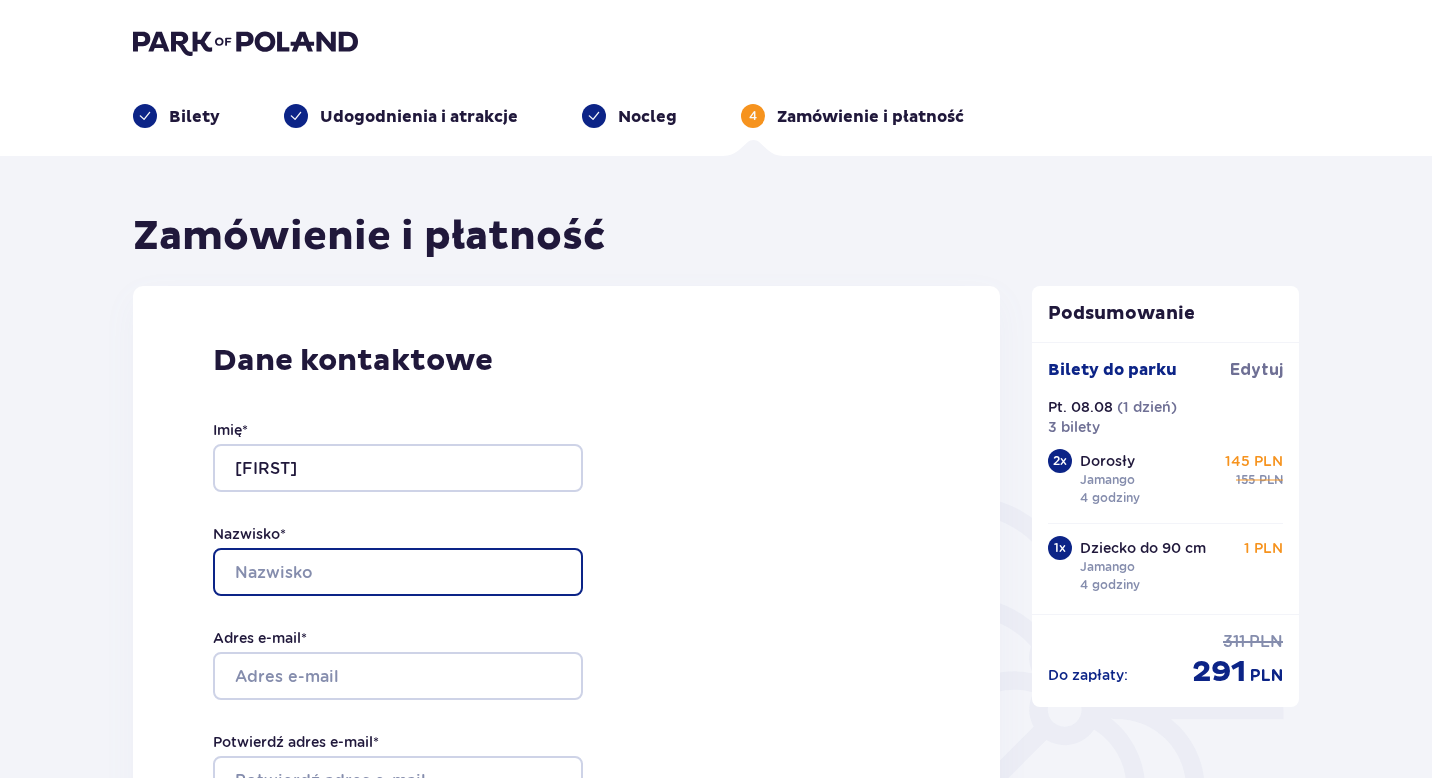 type on "[LAST]" 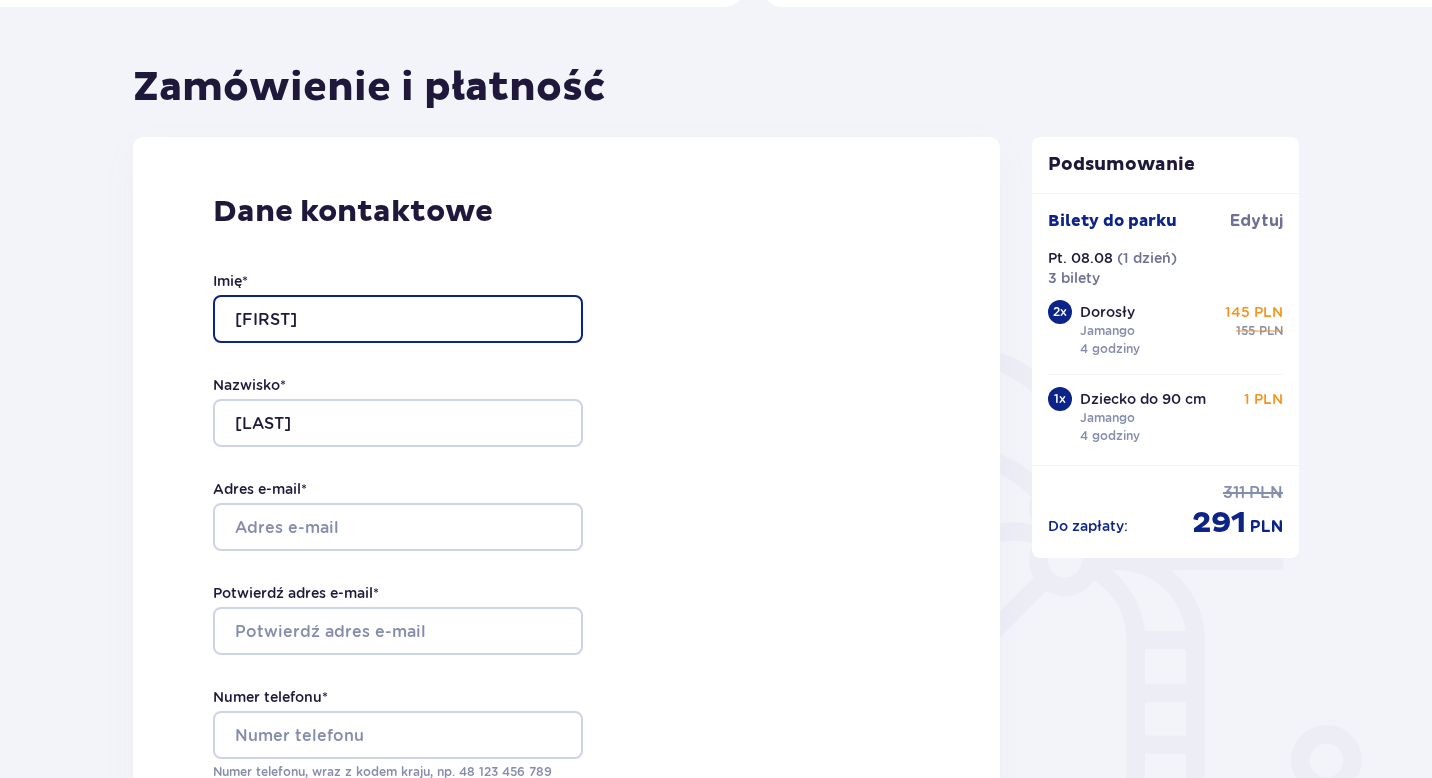 scroll, scrollTop: 167, scrollLeft: 0, axis: vertical 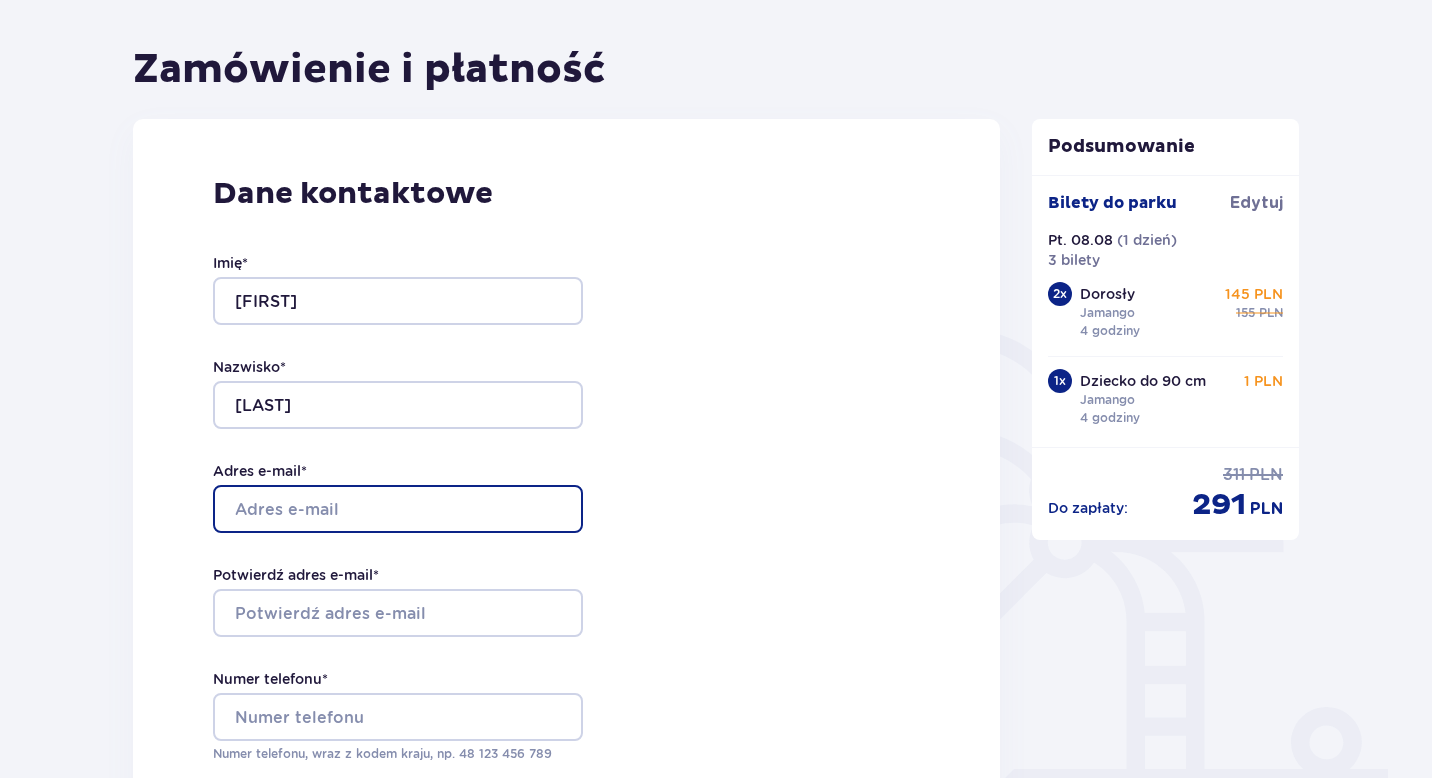 click on "Adres e-mail *" at bounding box center [398, 509] 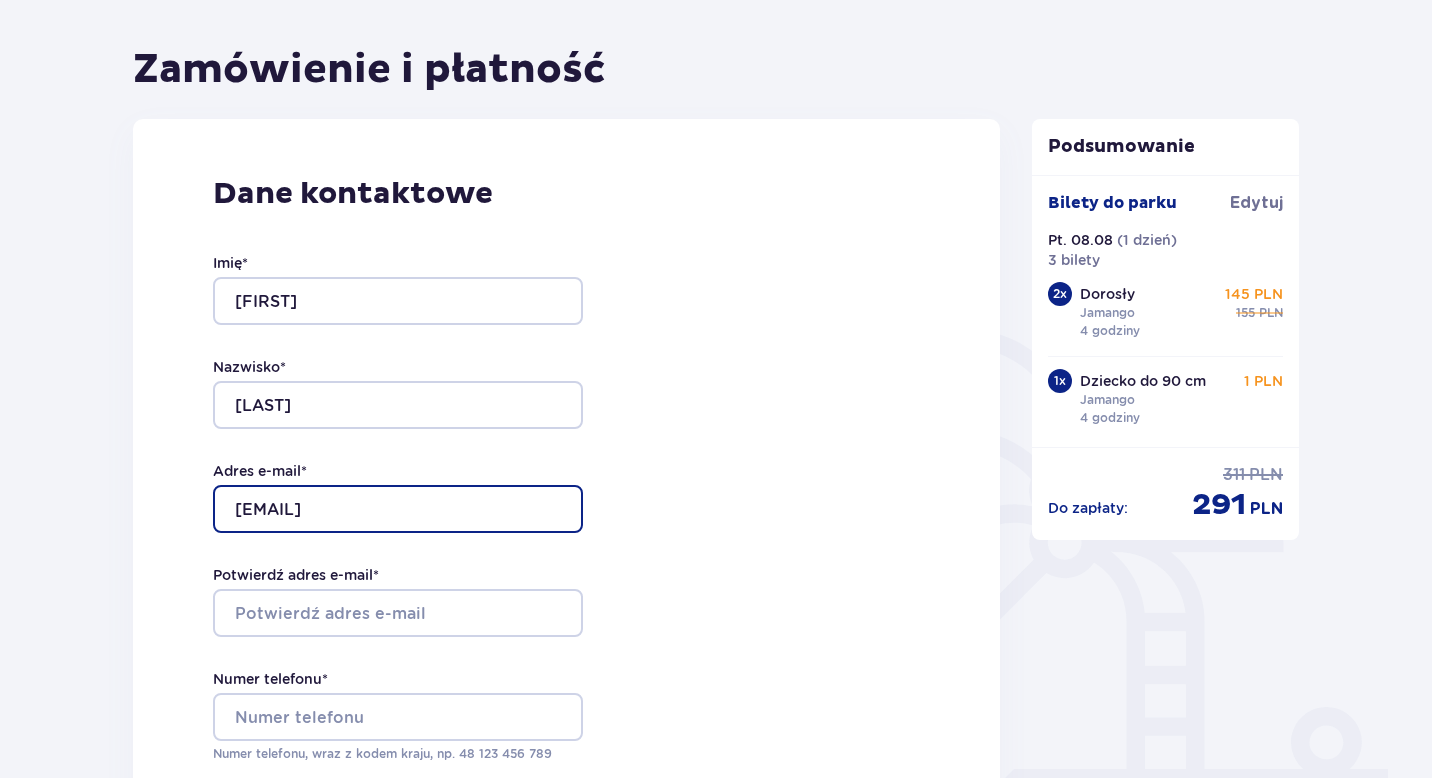 type on "[EMAIL]" 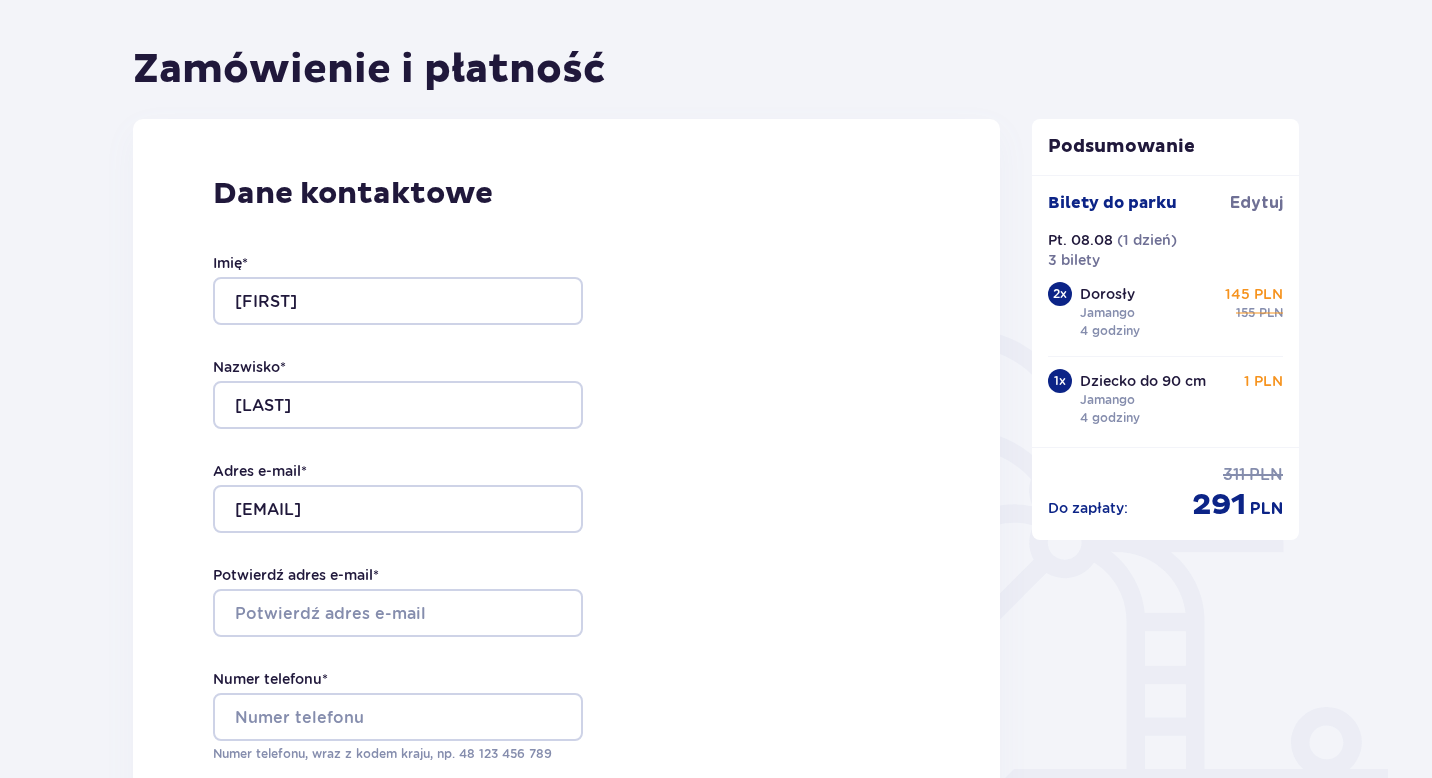 click on "Dane kontaktowe Imię * [FIRST] Nazwisko * [LAST] Adres e-mail * [EMAIL] Potwierdź adres e-mail * Numer telefonu * Numer telefonu, wraz z kodem kraju, np. 48 ​[PHONE] Chcę fakturę na firmę Jeśli nie prowadzisz działalności gospodarczej lub innej spółki, automatycznie wystawimy Ci fakturę imienną. Dodaj adres do faktury imiennej" at bounding box center (566, 539) 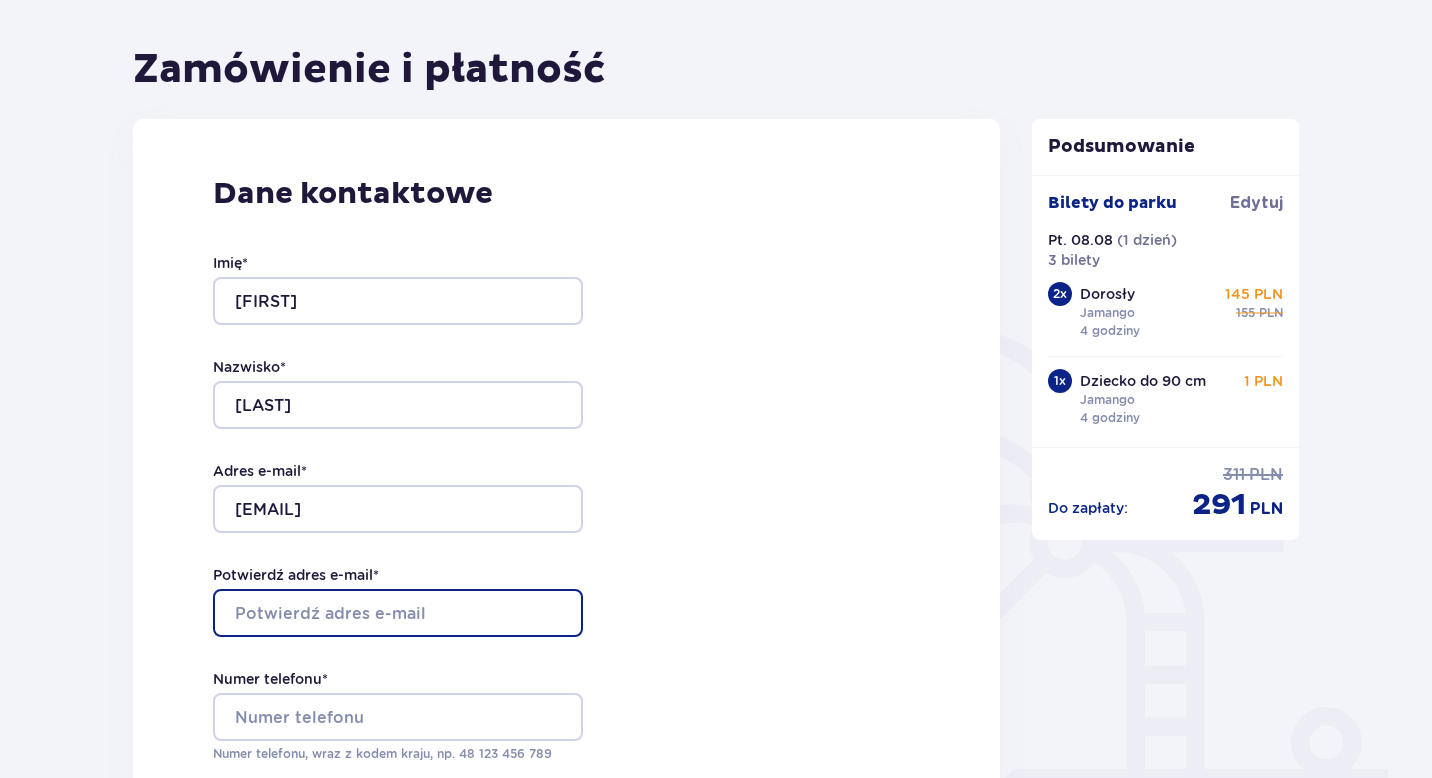 click on "Potwierdź adres e-mail *" at bounding box center [398, 613] 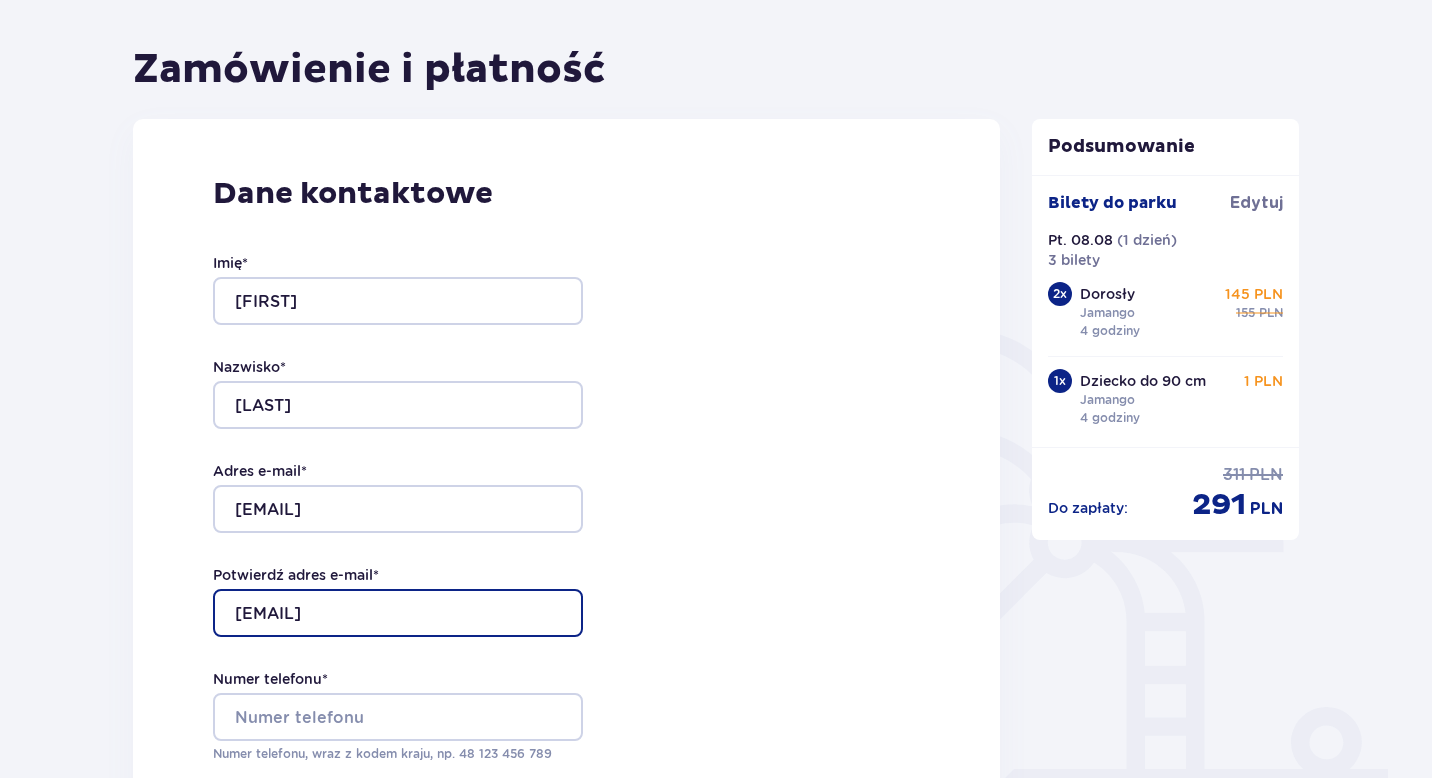 type on "[EMAIL]" 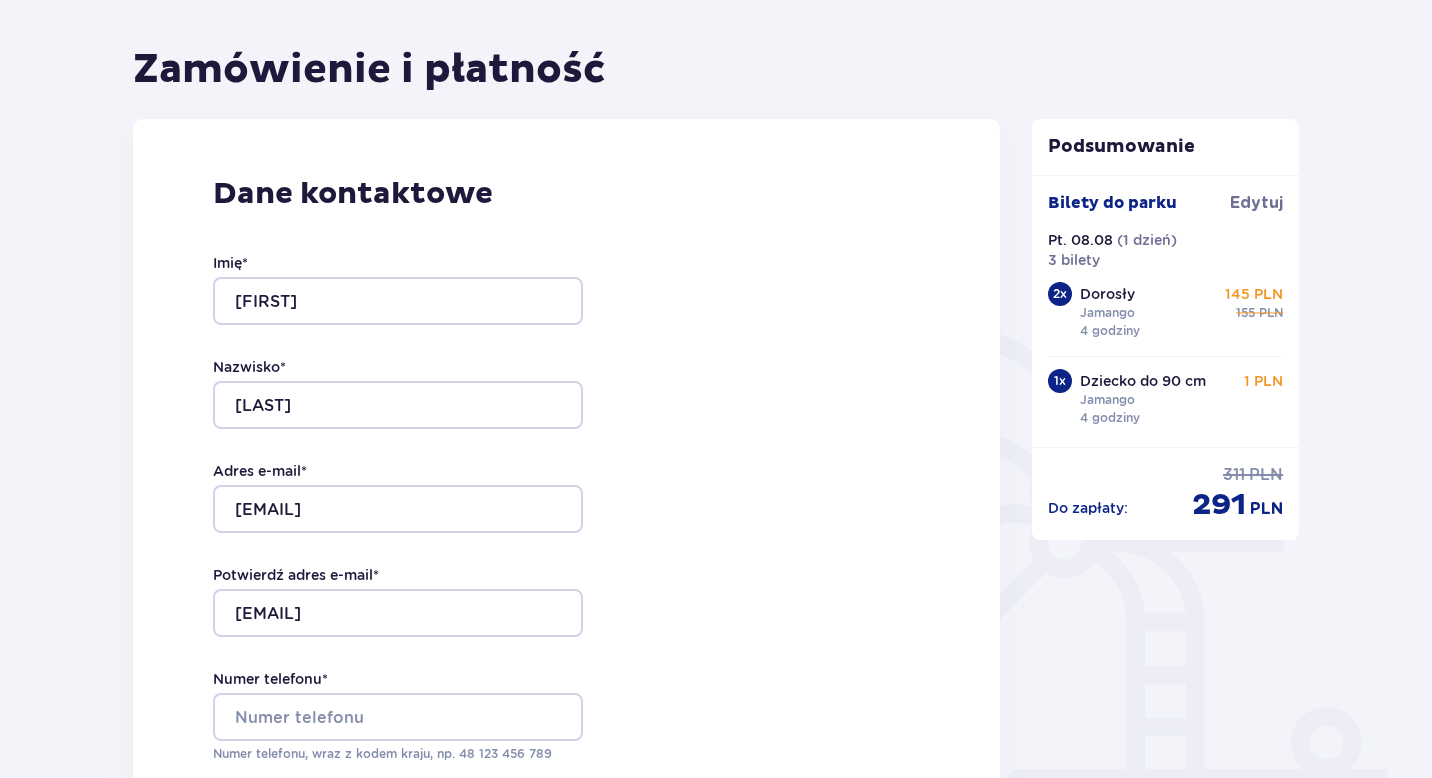 click on "Dane kontaktowe Imię * [FIRST] Nazwisko * [LAST] Adres e-mail * [EMAIL] Potwierdź adres e-mail * [EMAIL] Numer telefonu * Numer telefonu, wraz z kodem kraju, np. 48 ​[PHONE] Chcę fakturę na firmę Jeśli nie prowadzisz działalności gospodarczej lub innej spółki, automatycznie wystawimy Ci fakturę imienną. Dodaj adres do faktury imiennej" at bounding box center [566, 539] 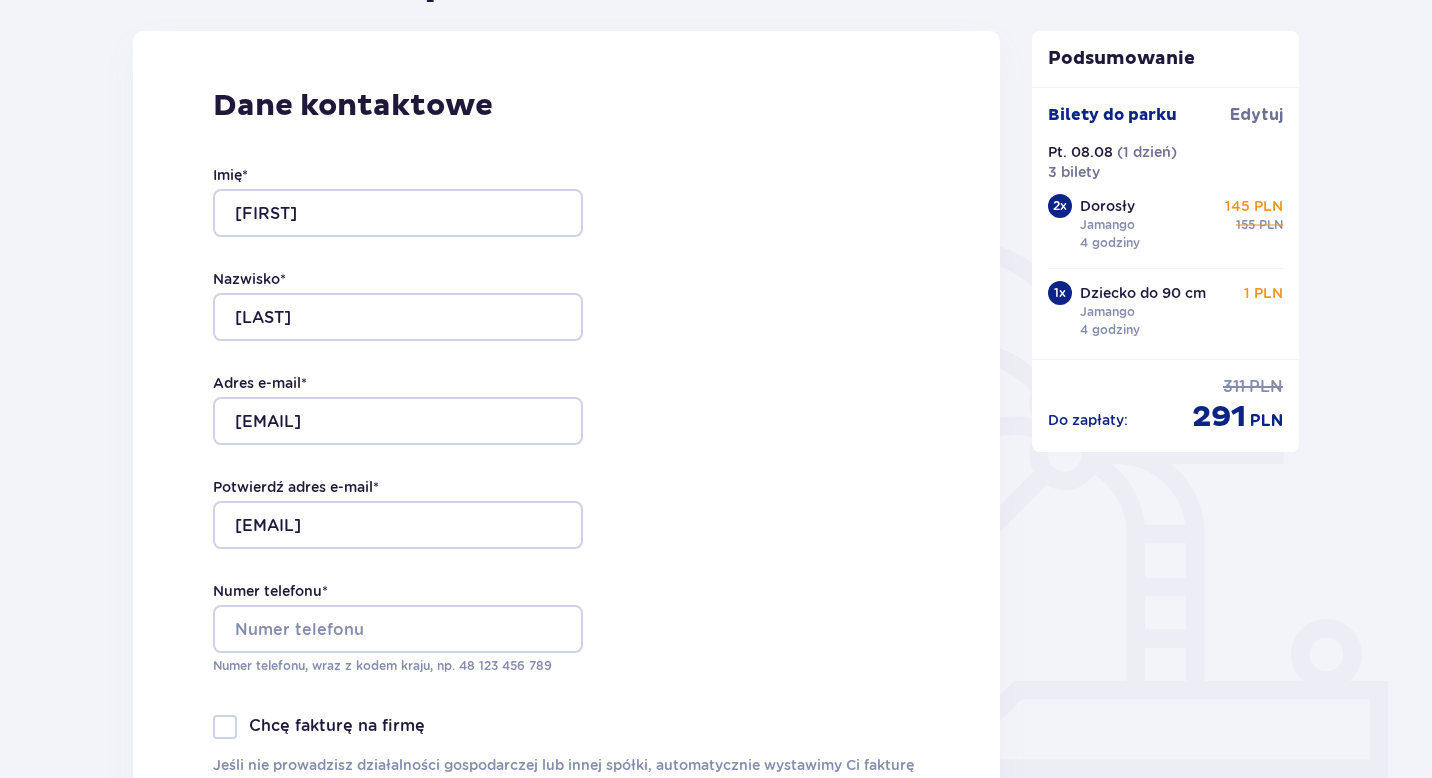scroll, scrollTop: 362, scrollLeft: 0, axis: vertical 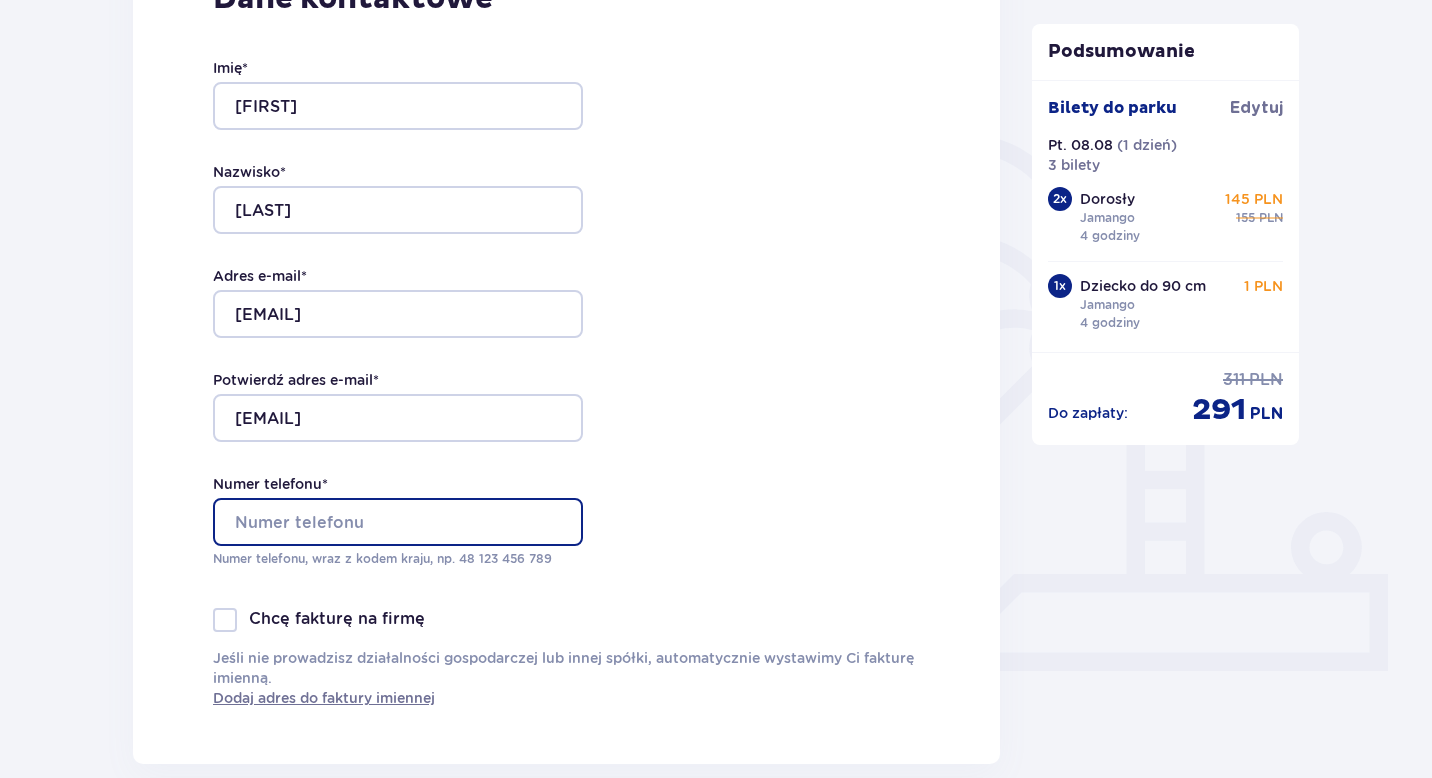 click on "Numer telefonu *" at bounding box center [398, 522] 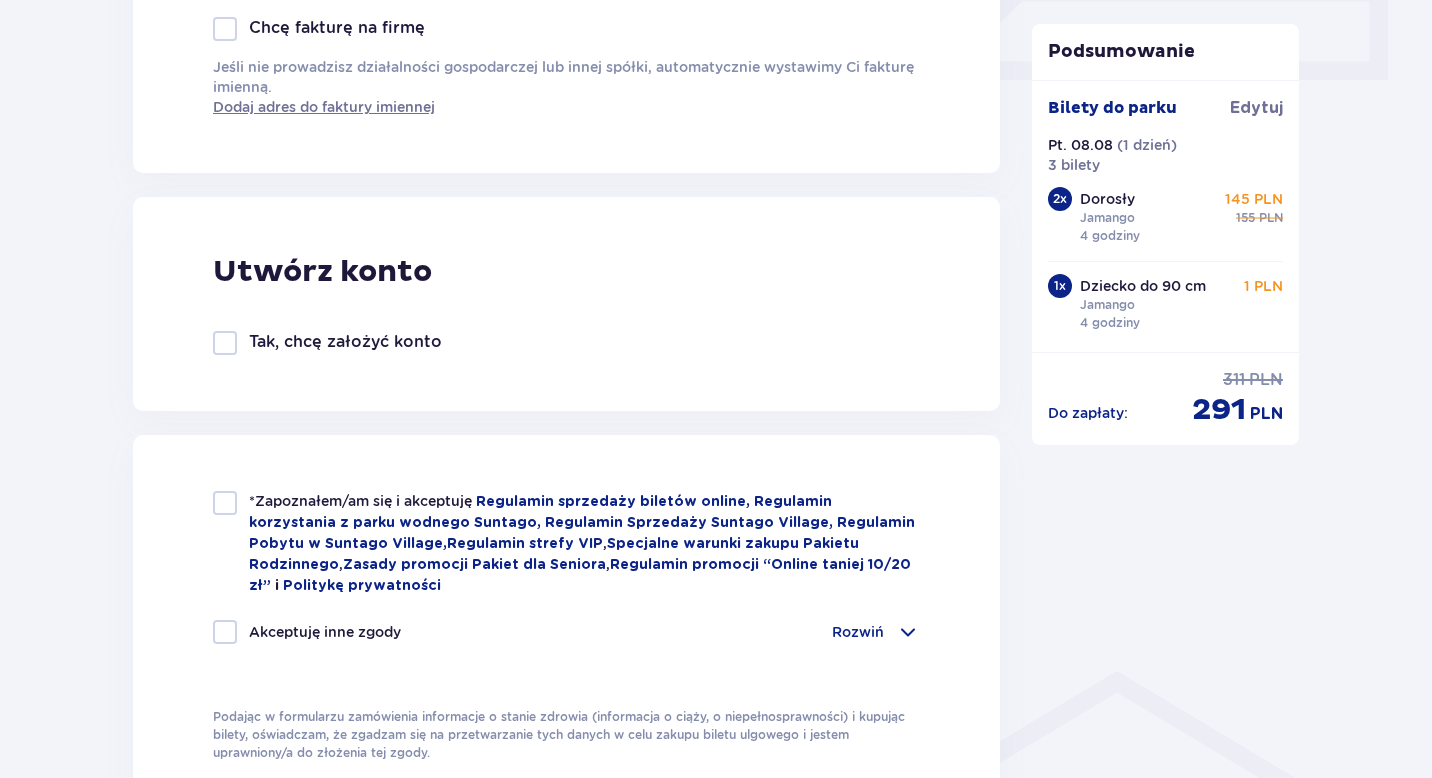 scroll, scrollTop: 954, scrollLeft: 0, axis: vertical 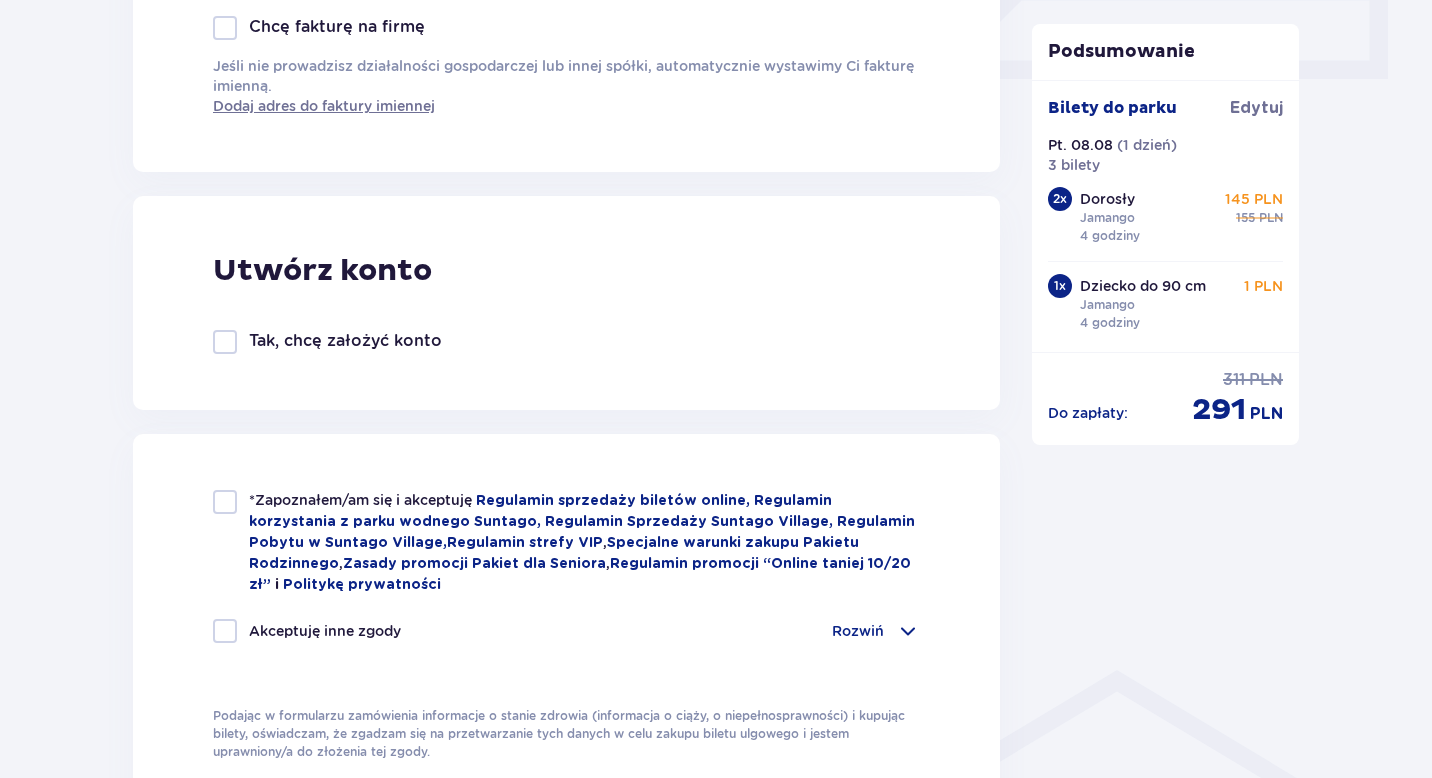 type on "[PHONE]" 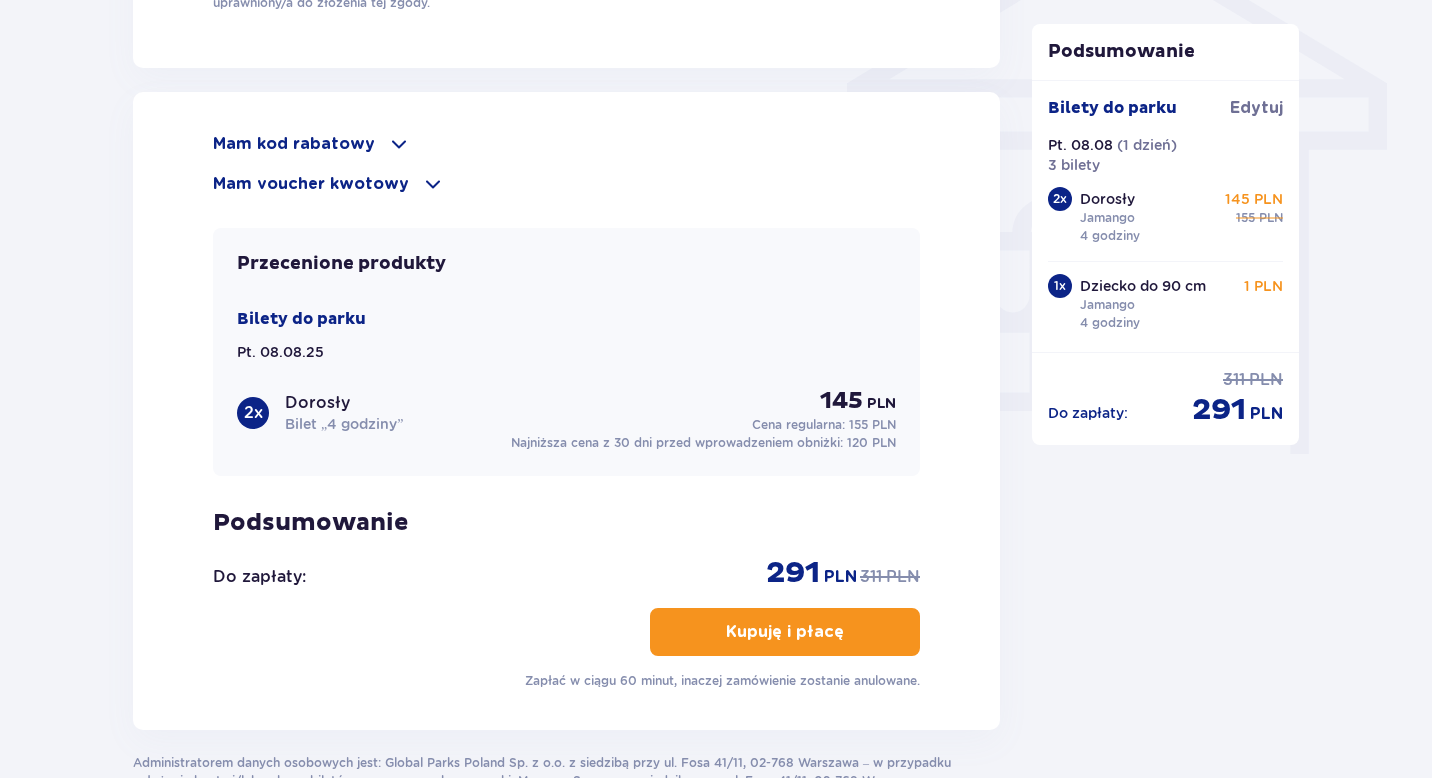 scroll, scrollTop: 1737, scrollLeft: 0, axis: vertical 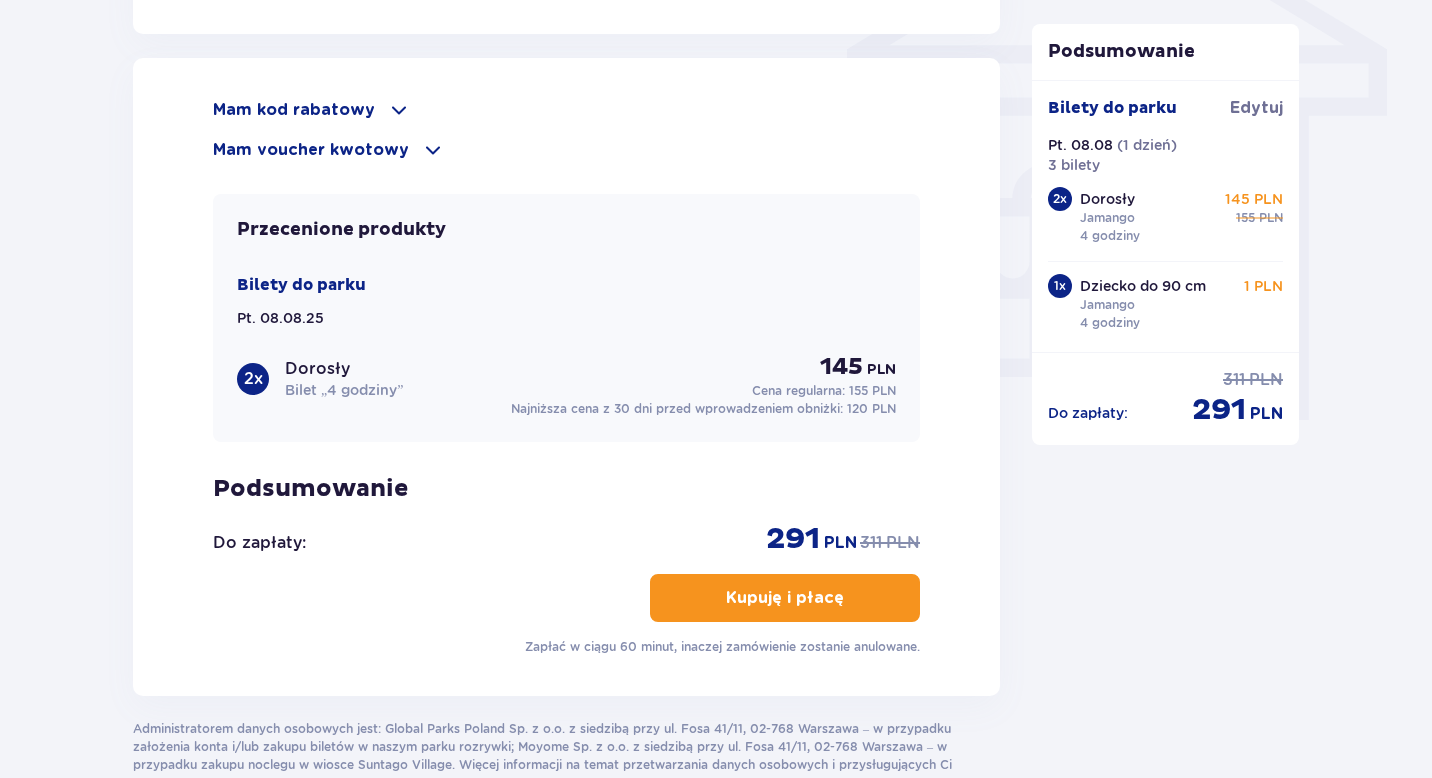 click on "Kupuję i płacę" at bounding box center [785, 598] 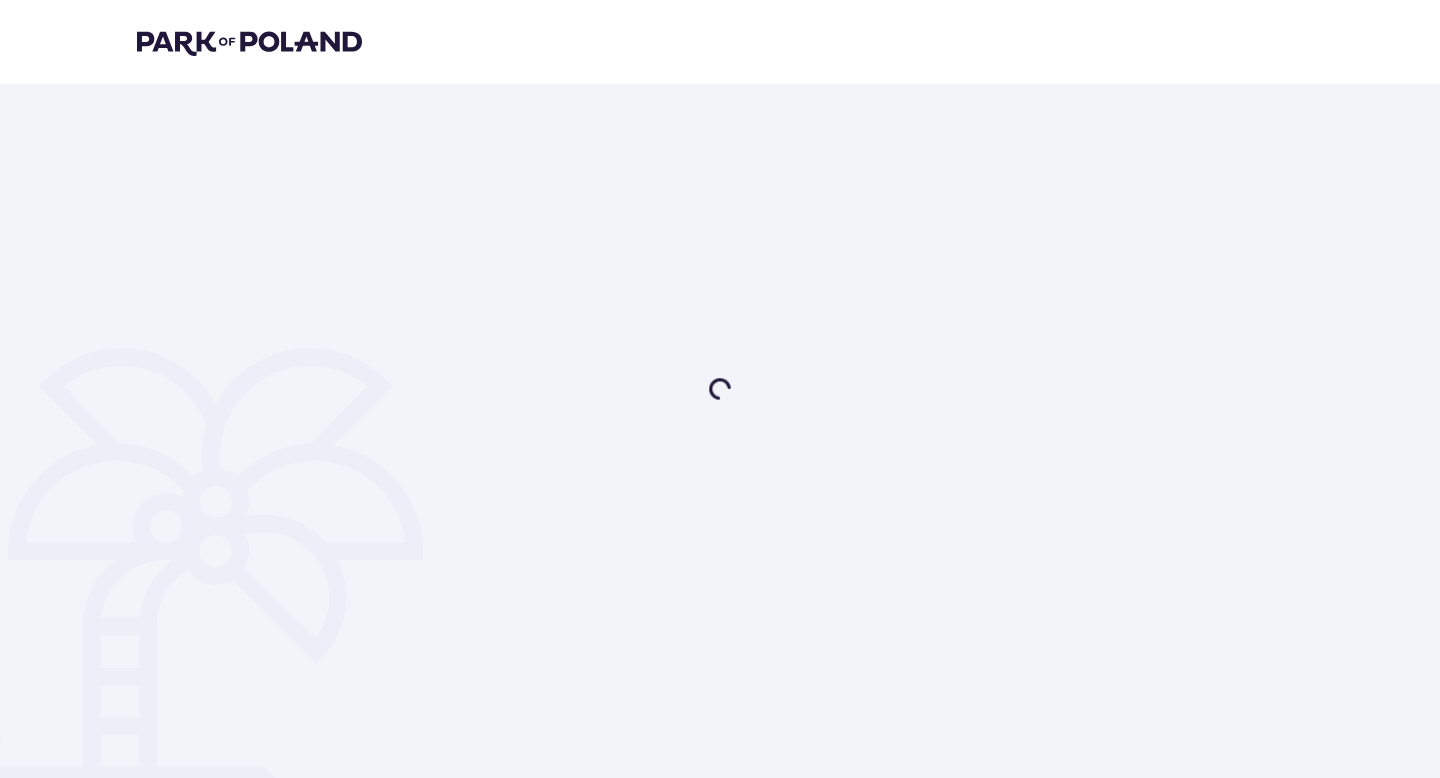 scroll, scrollTop: 0, scrollLeft: 0, axis: both 